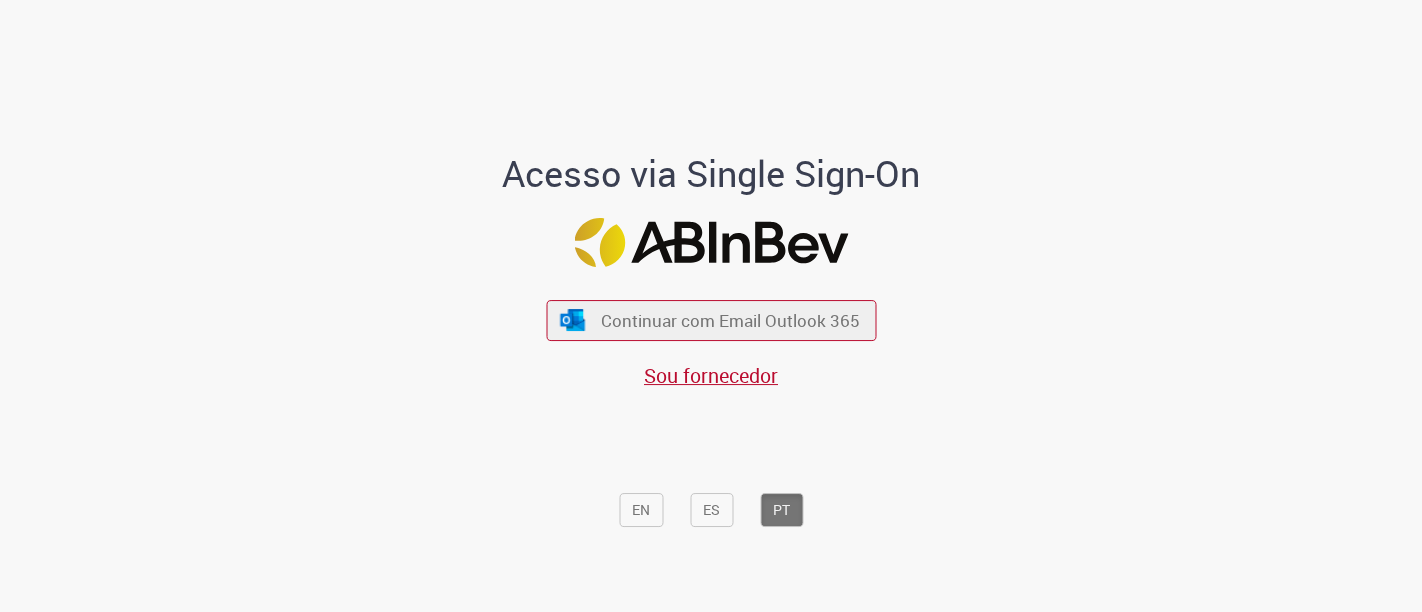 scroll, scrollTop: 0, scrollLeft: 0, axis: both 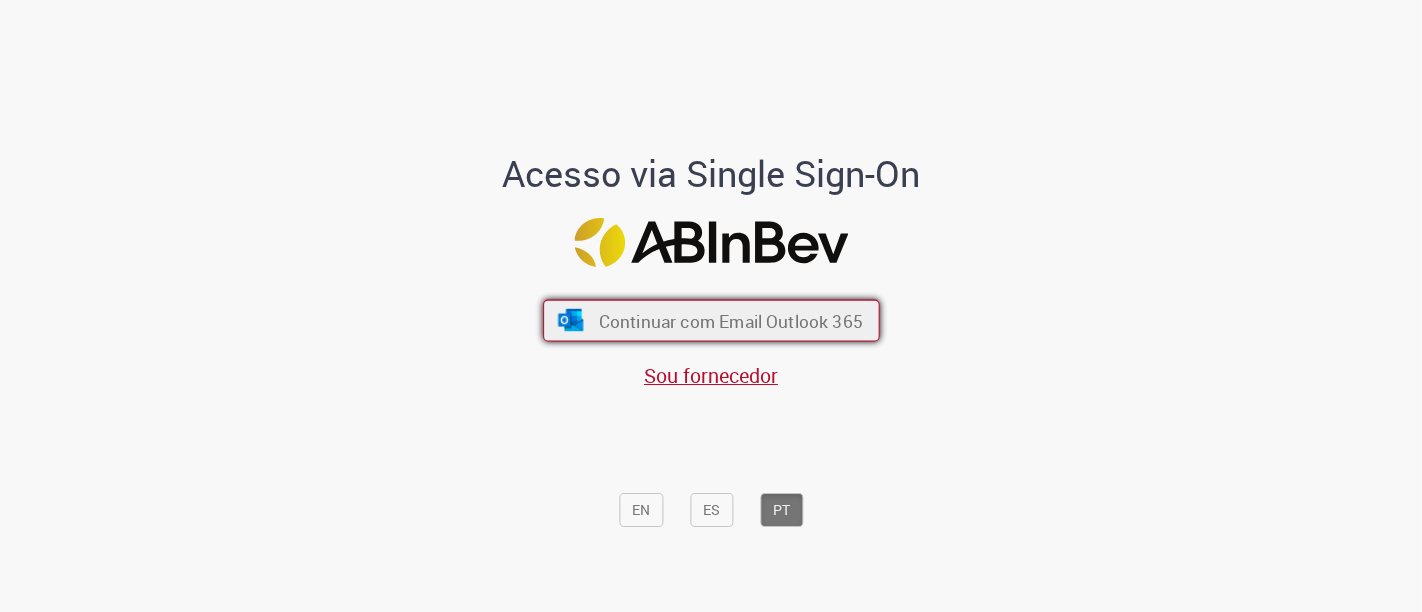 click on "Continuar com Email Outlook 365" at bounding box center [711, 321] 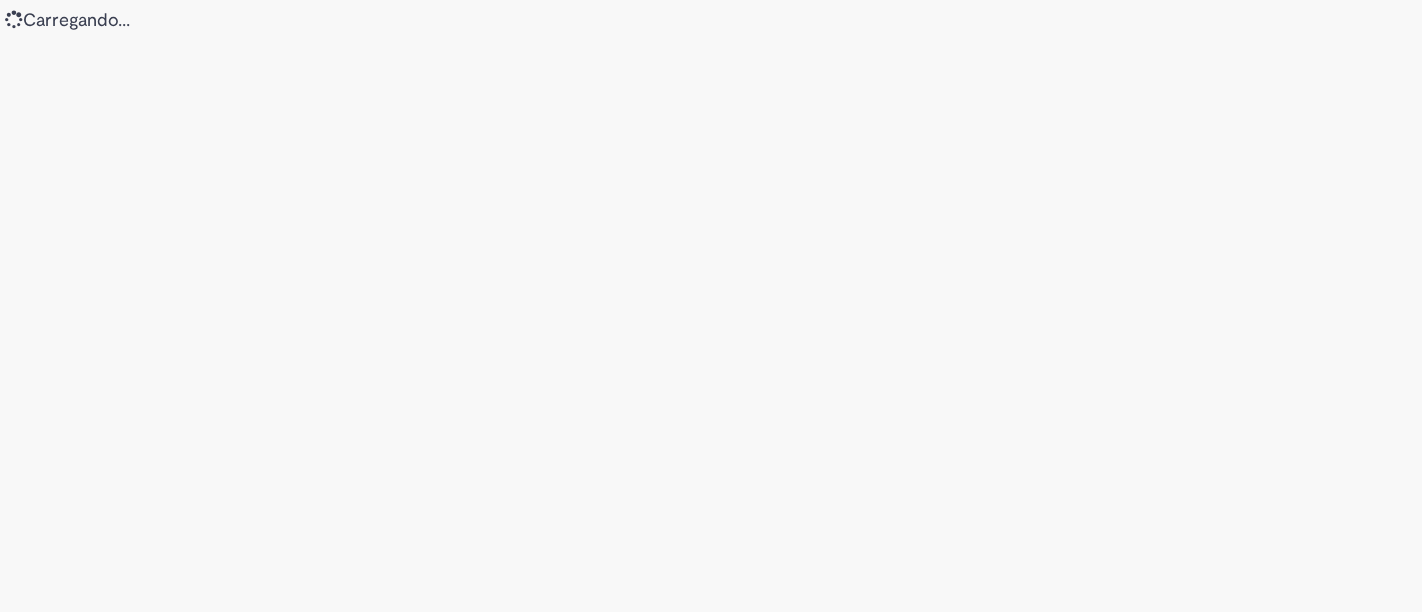 scroll, scrollTop: 0, scrollLeft: 0, axis: both 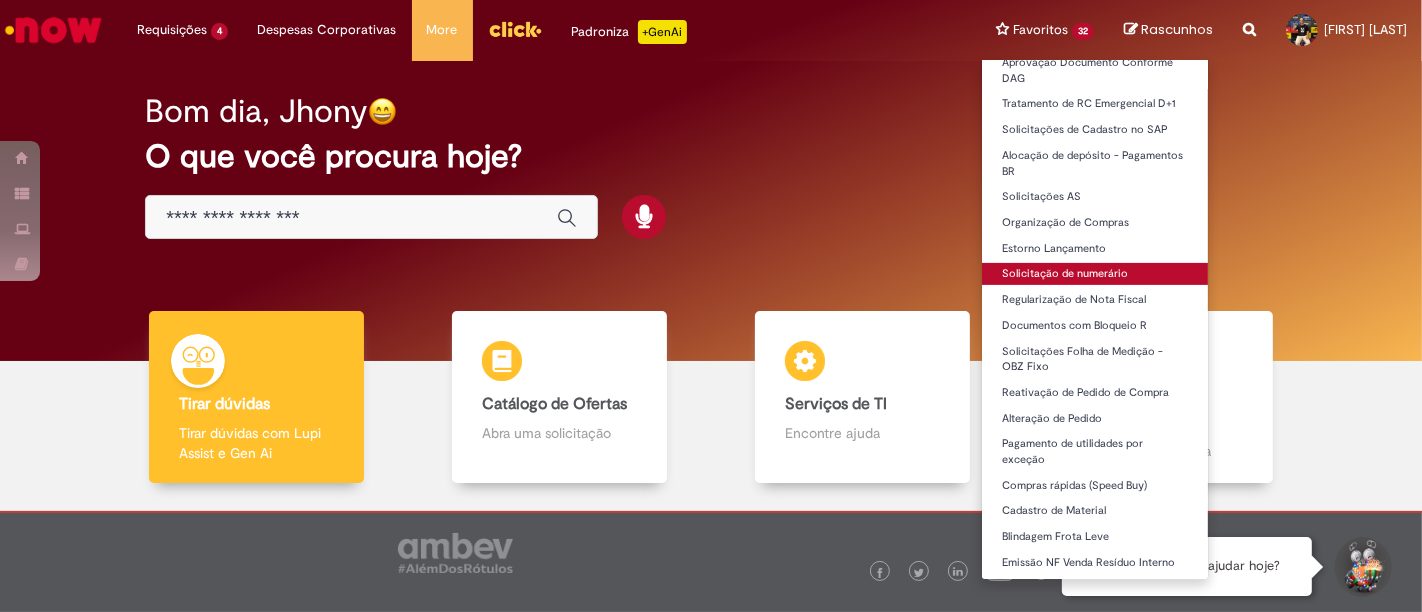 click on "Solicitação de numerário" at bounding box center (1095, 274) 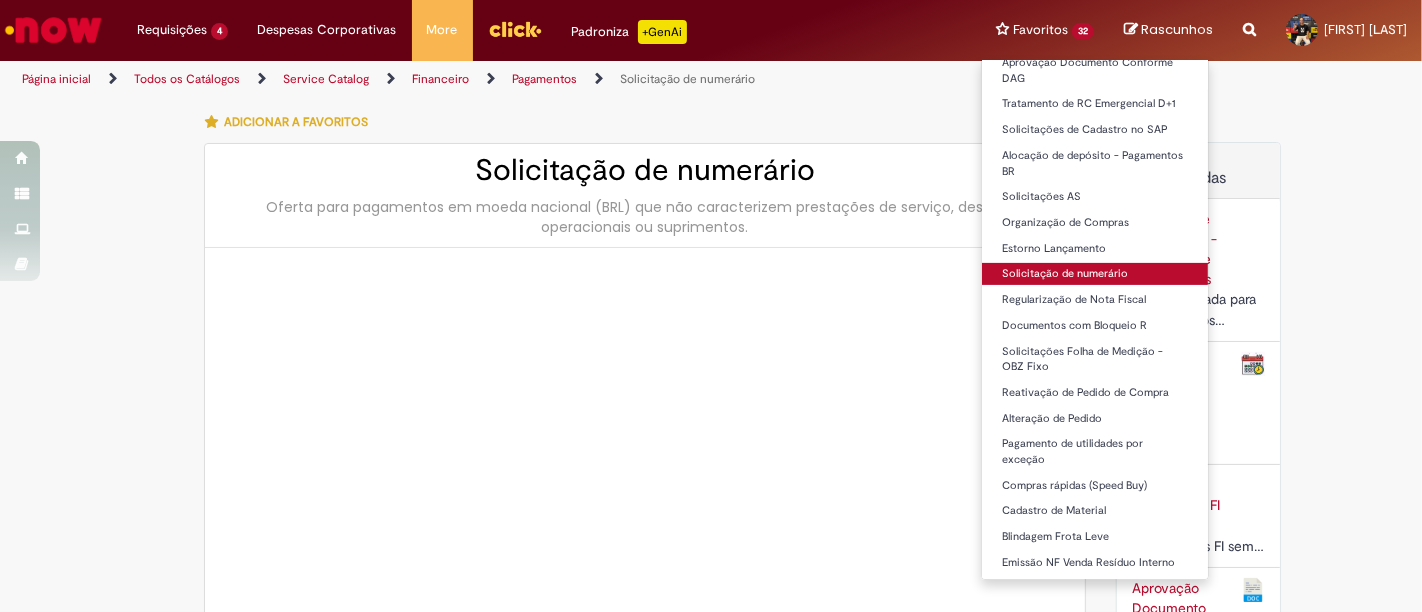 type on "********" 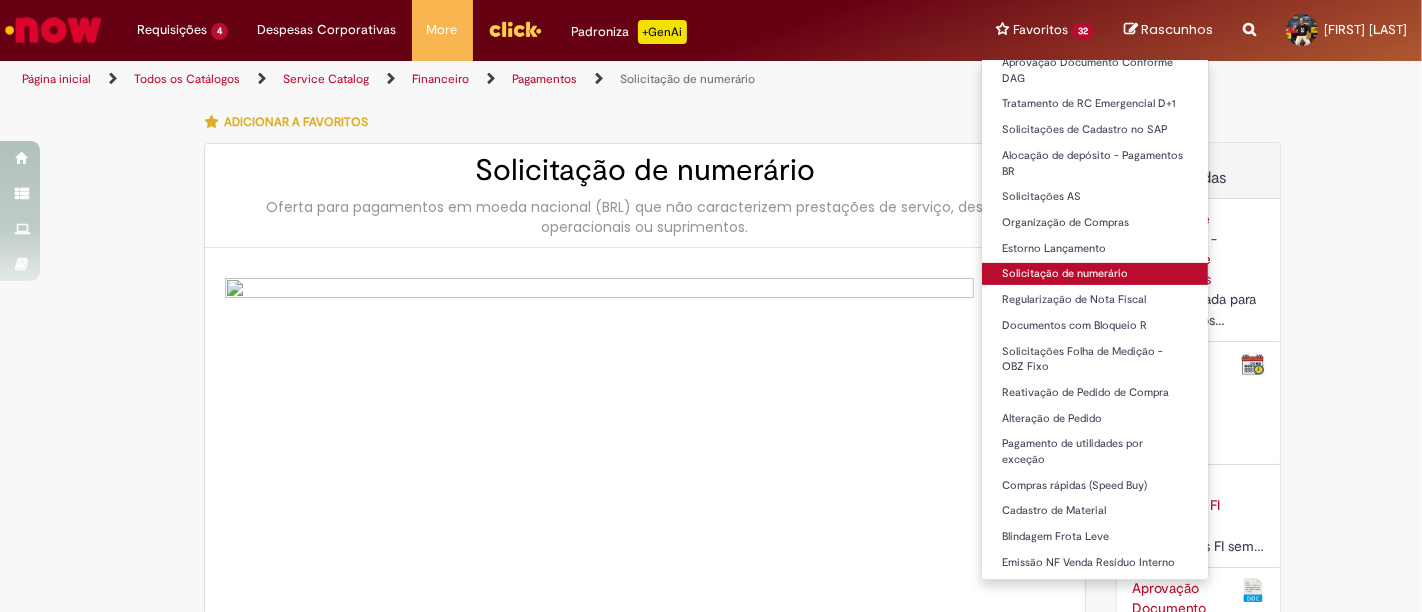 type on "**********" 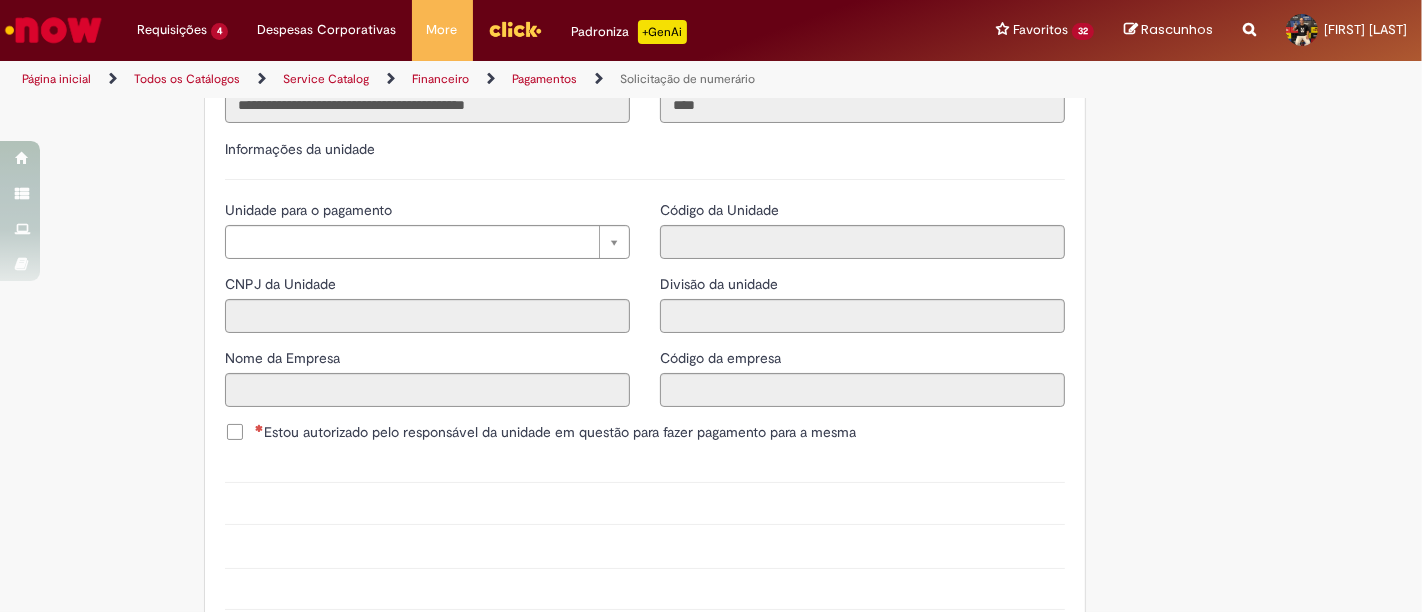 scroll, scrollTop: 2062, scrollLeft: 0, axis: vertical 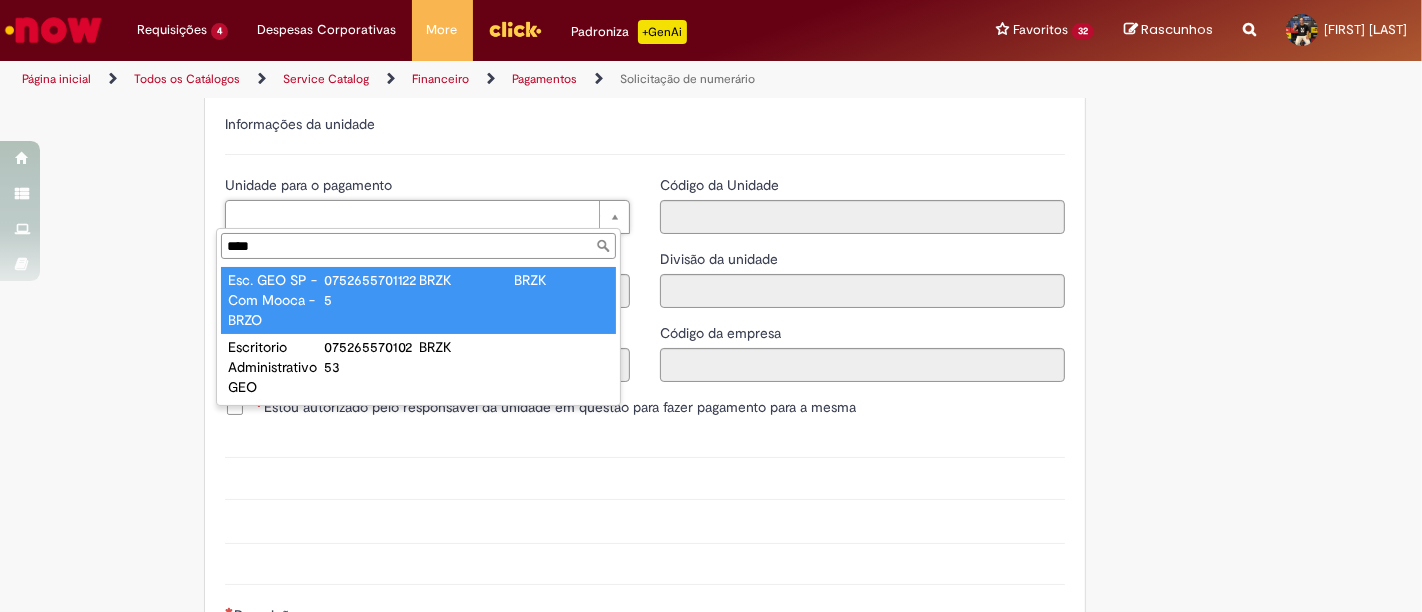 type on "****" 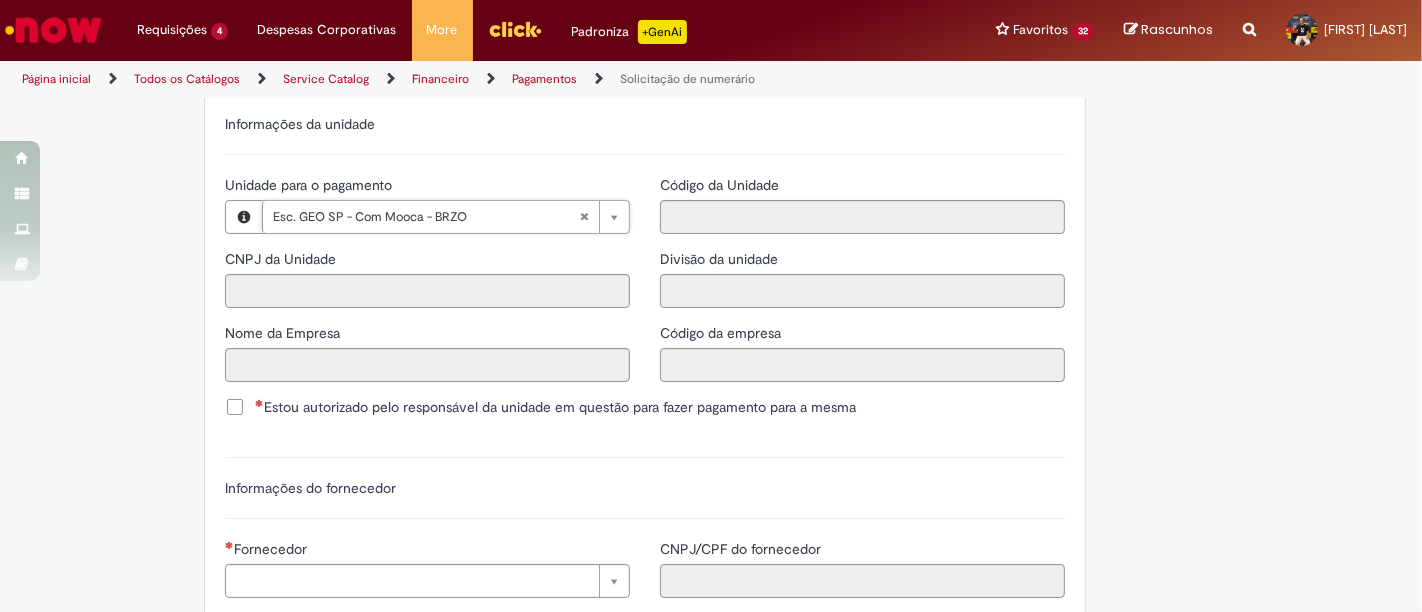 type on "**********" 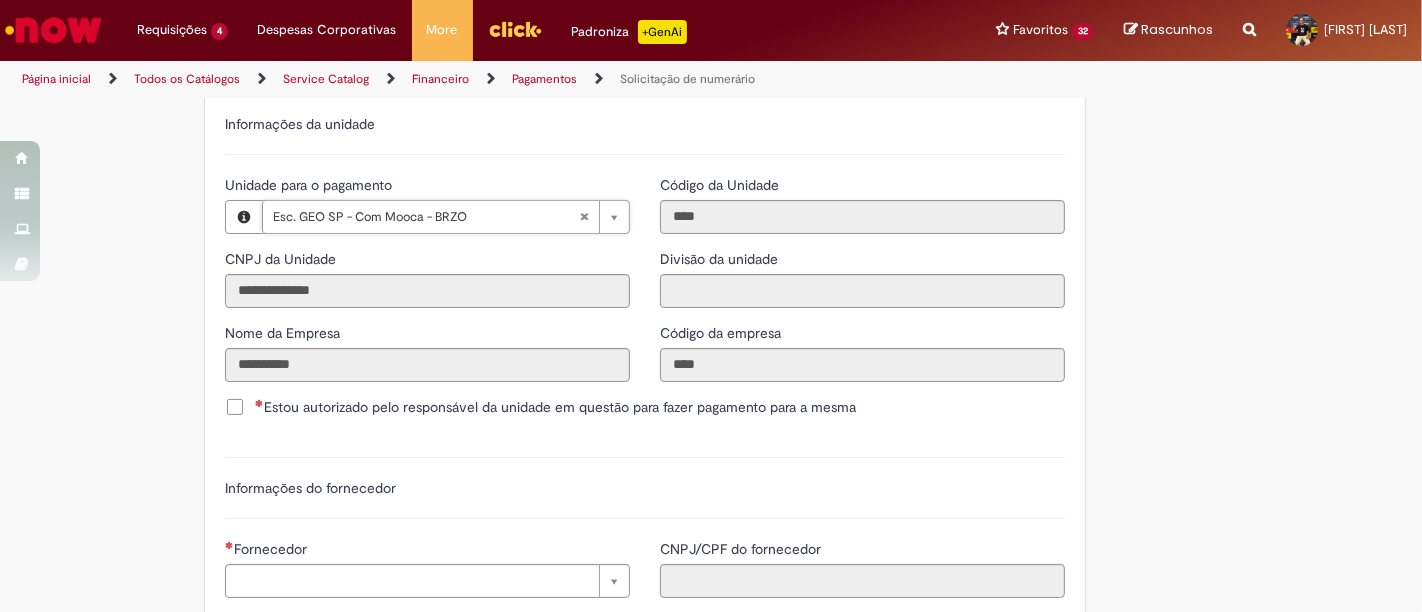click on "Informações do fornecedor" at bounding box center (645, 488) 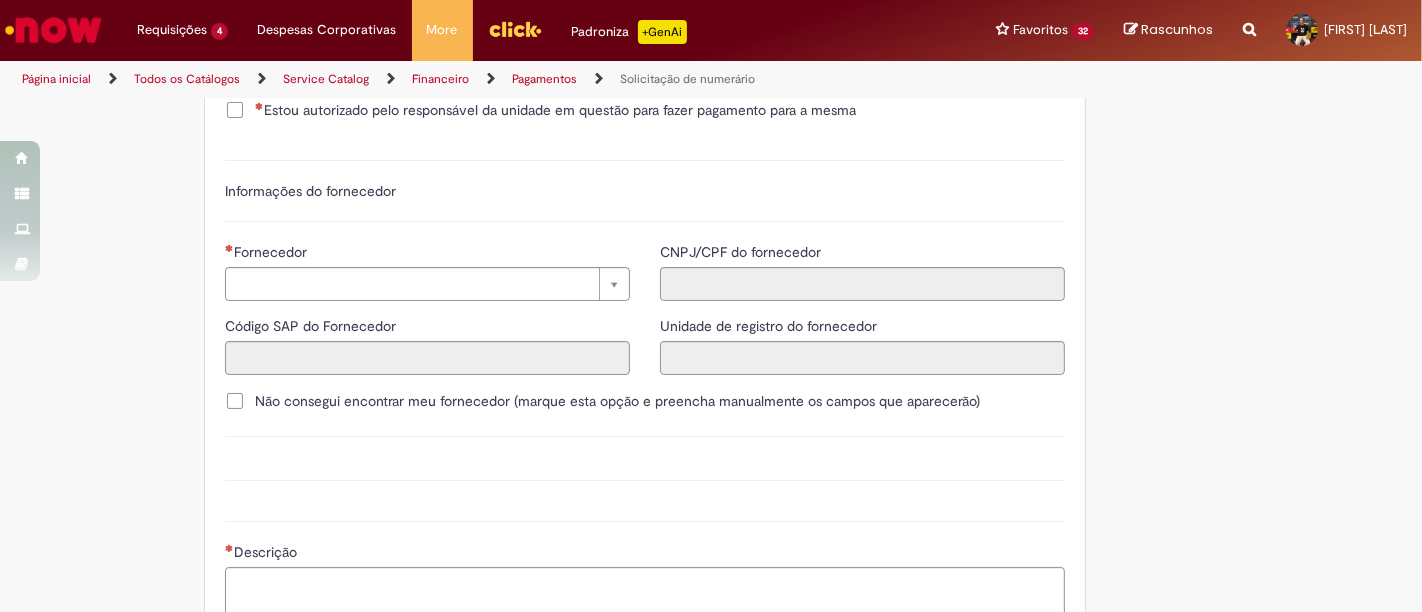 scroll, scrollTop: 2360, scrollLeft: 0, axis: vertical 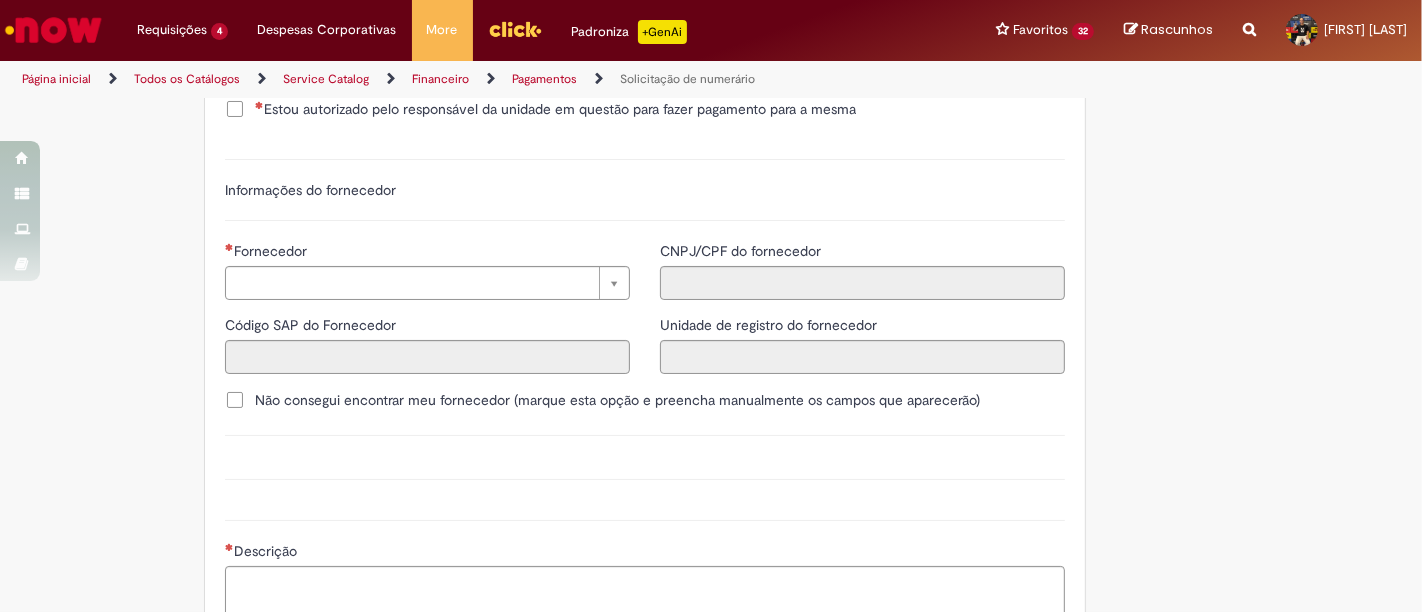 click on "Estou autorizado pelo responsável da unidade em questão para fazer pagamento para a mesma" at bounding box center [555, 109] 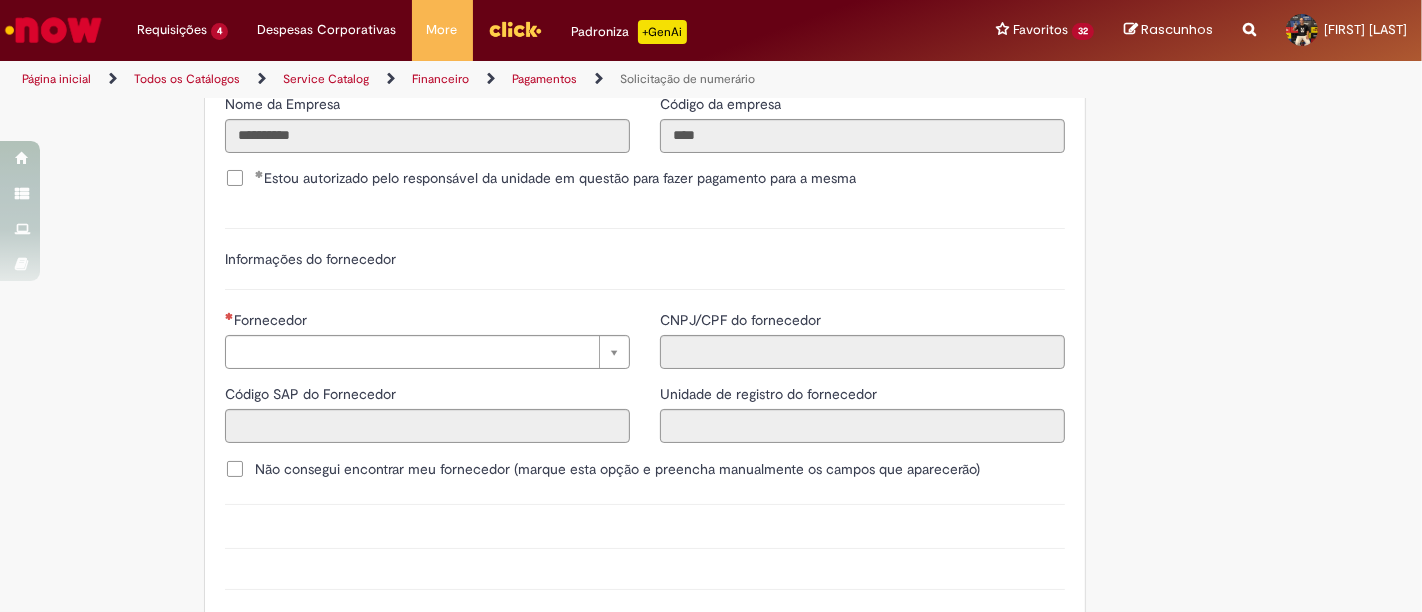 scroll, scrollTop: 2308, scrollLeft: 0, axis: vertical 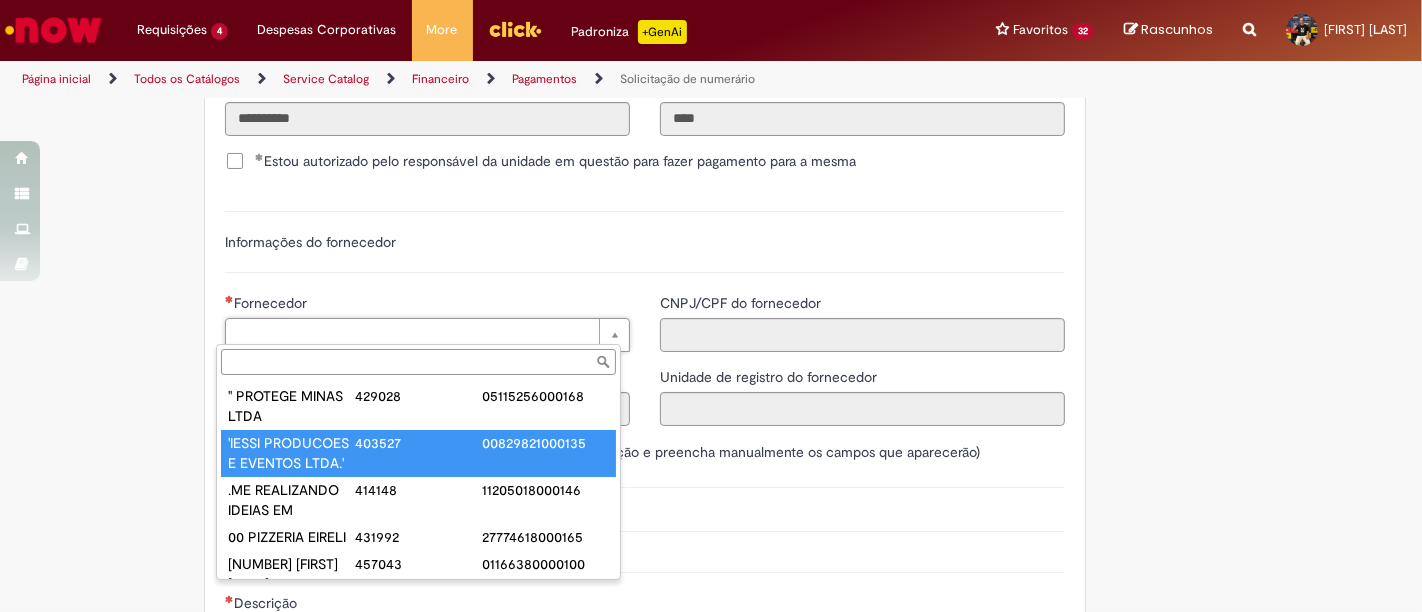 type on "**********" 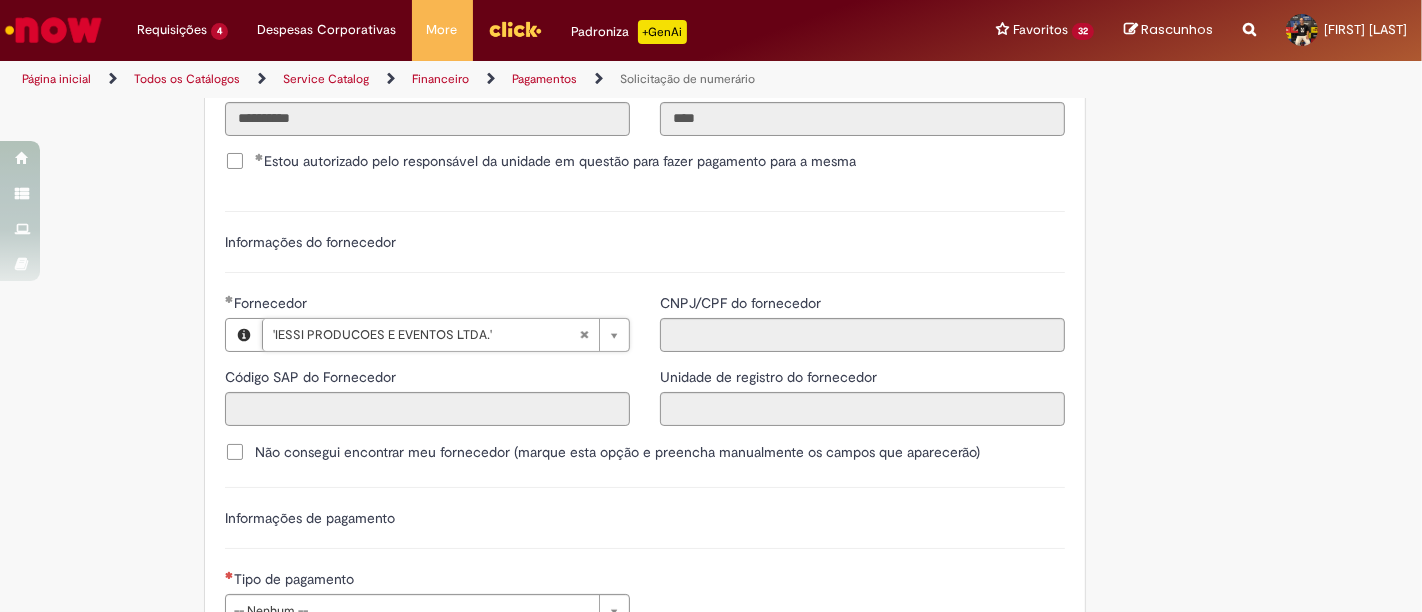 type on "******" 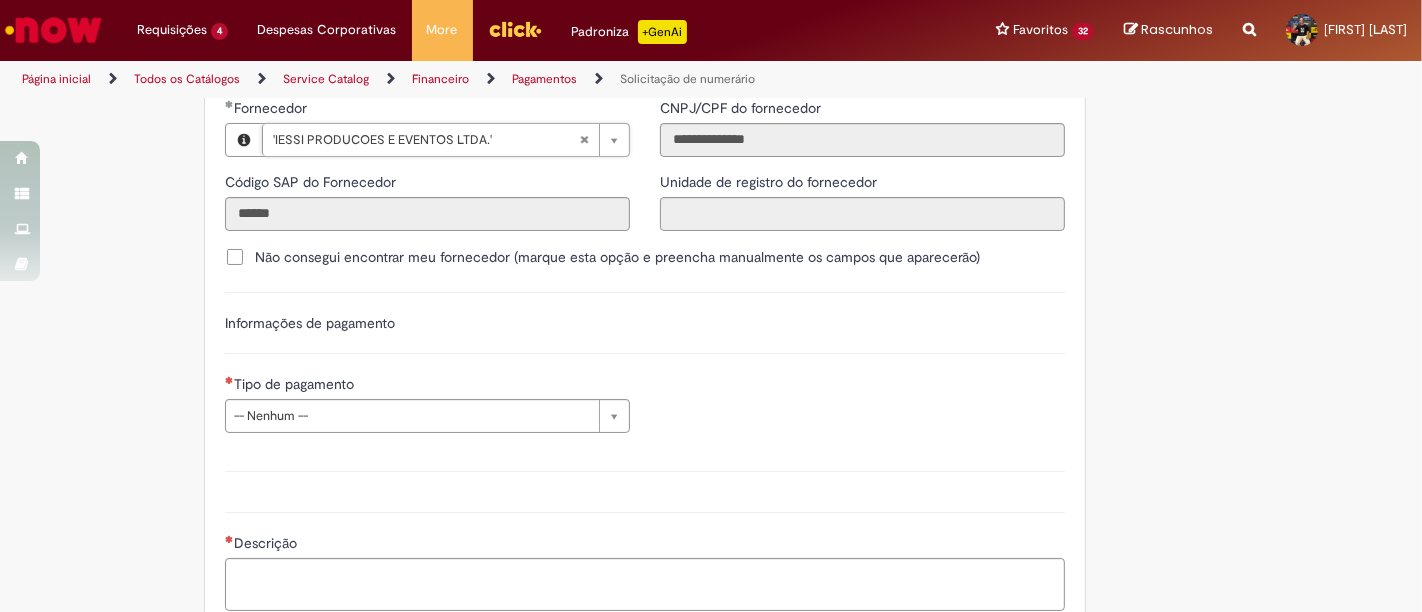 scroll, scrollTop: 2504, scrollLeft: 0, axis: vertical 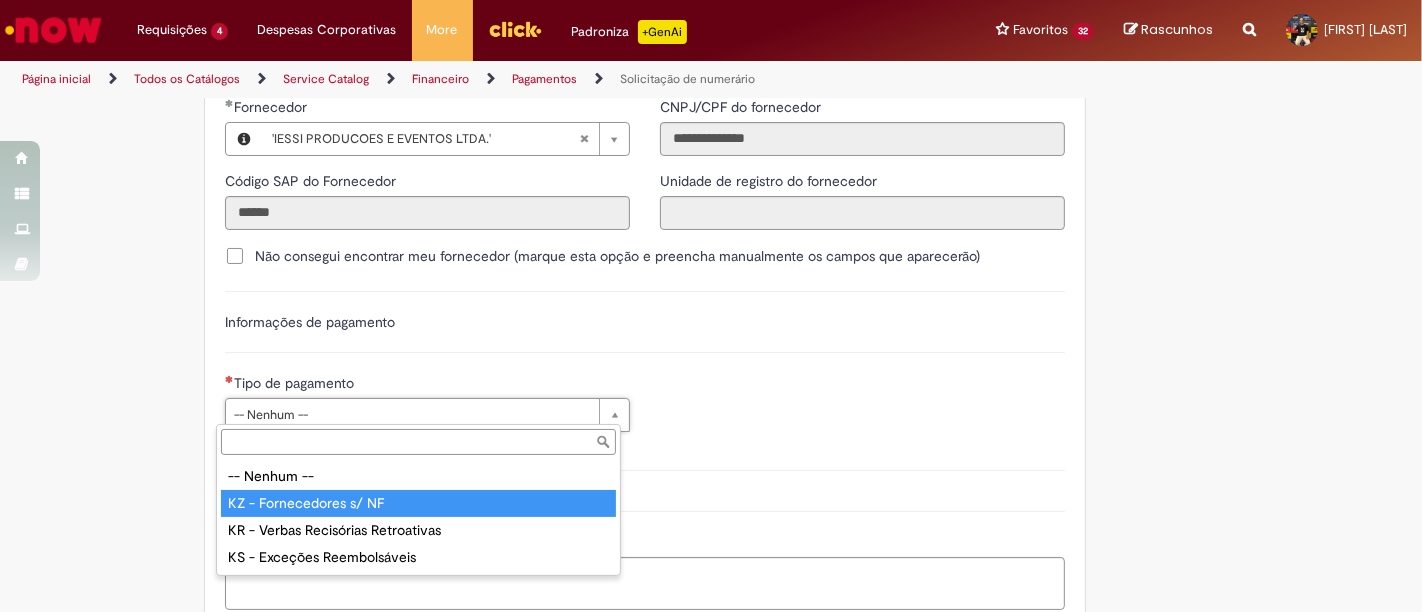 type on "**********" 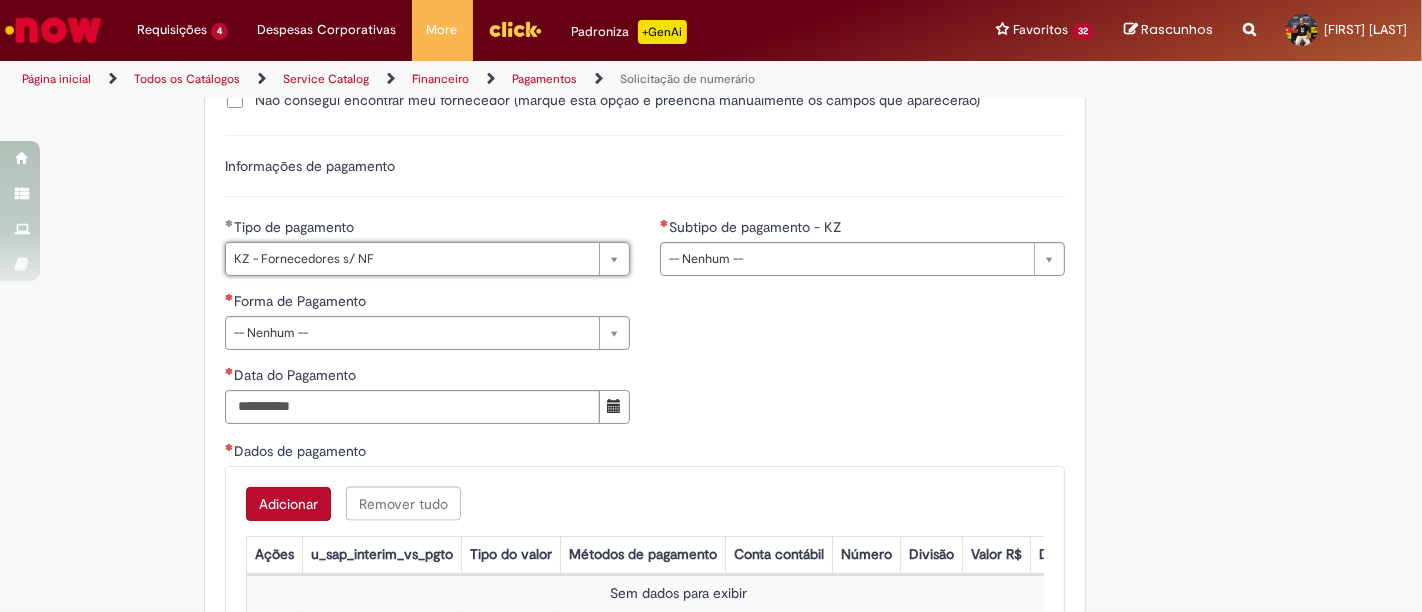 scroll, scrollTop: 2666, scrollLeft: 0, axis: vertical 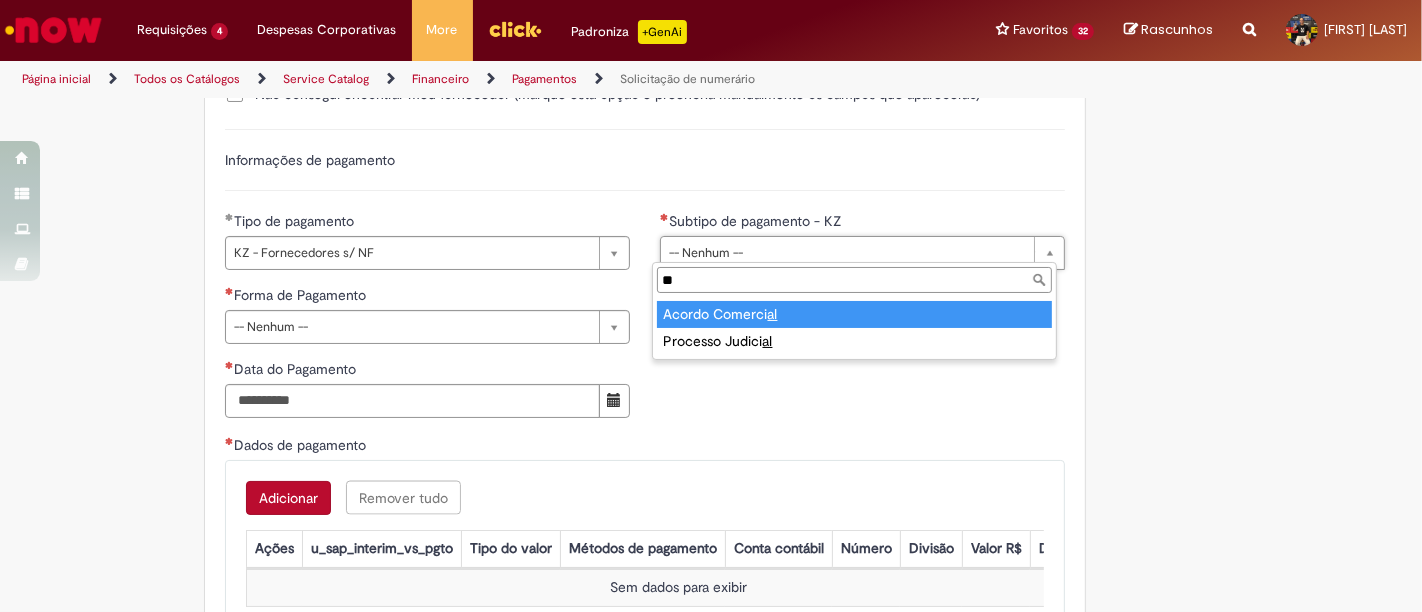 type on "*" 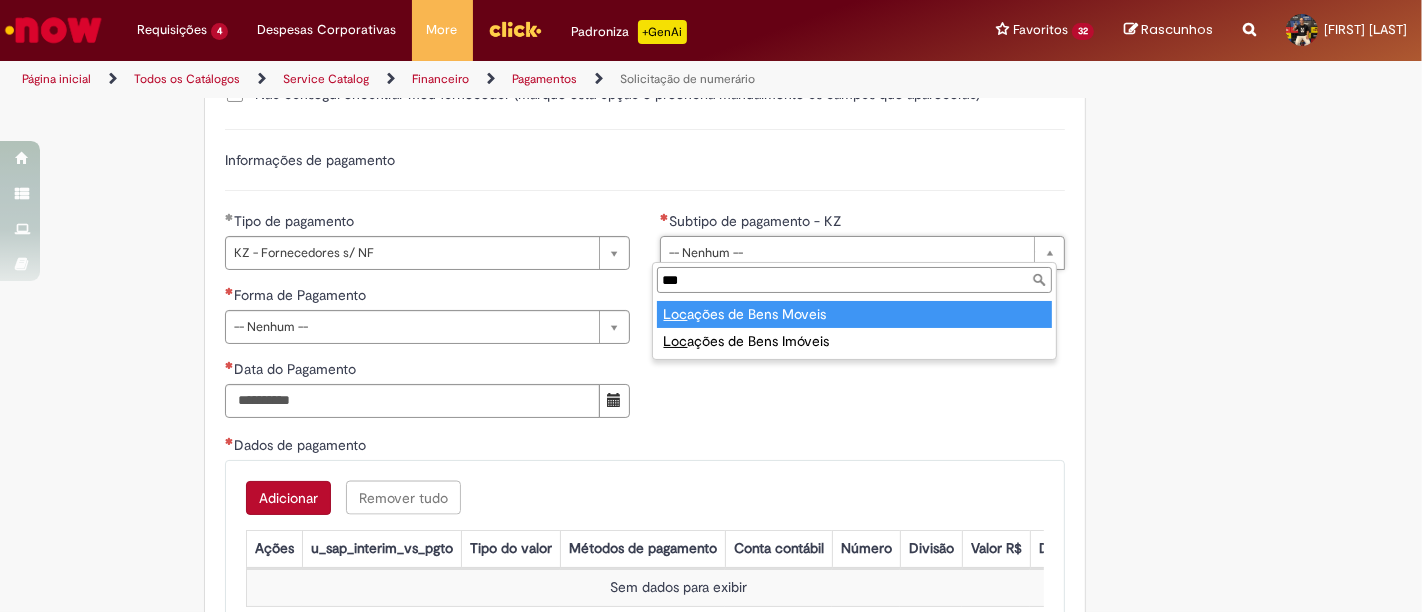 type on "****" 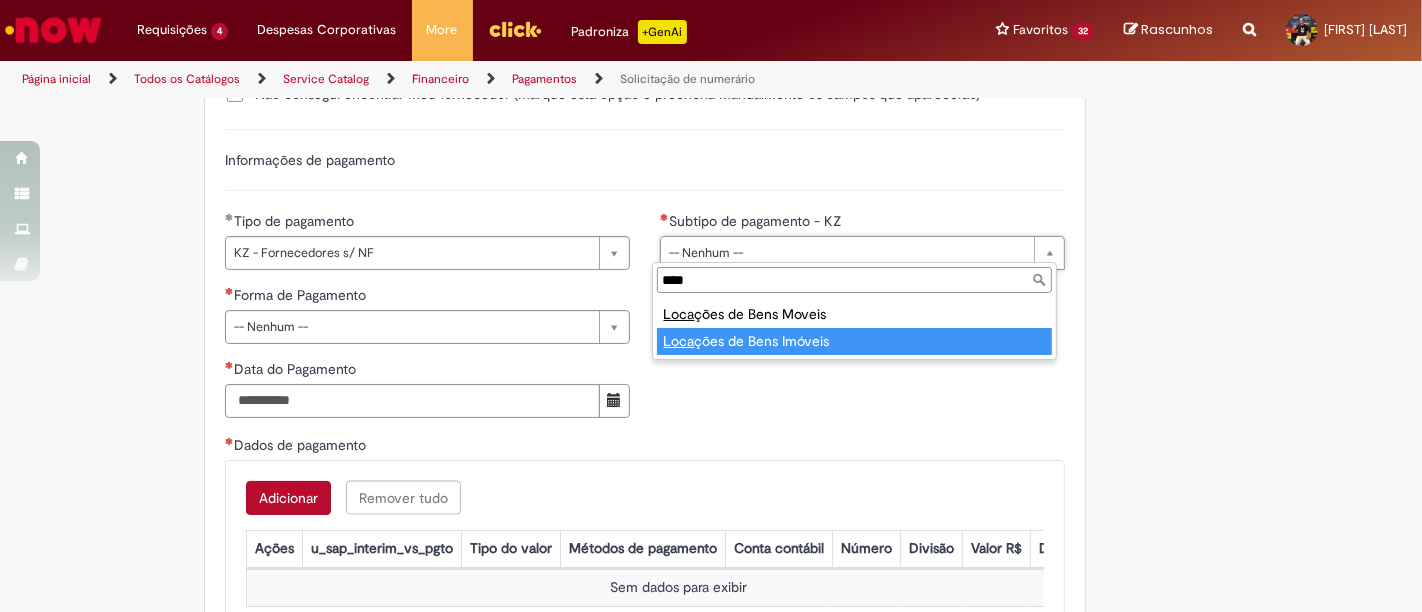 type on "**********" 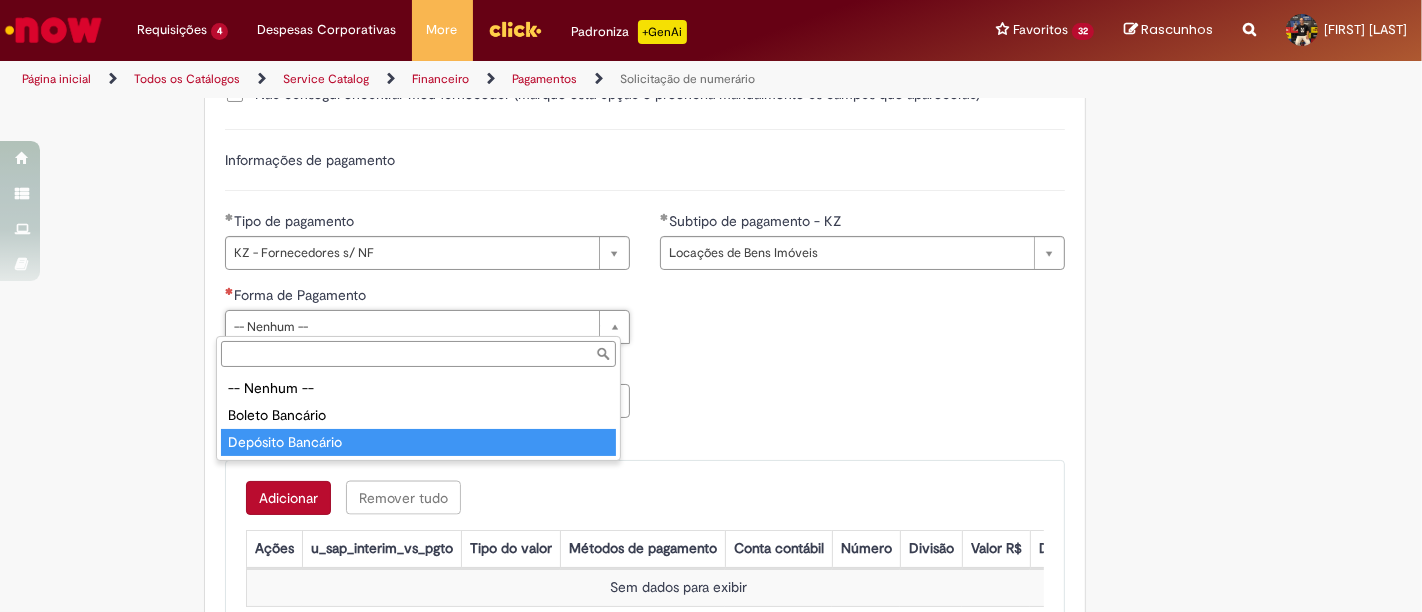 type on "**********" 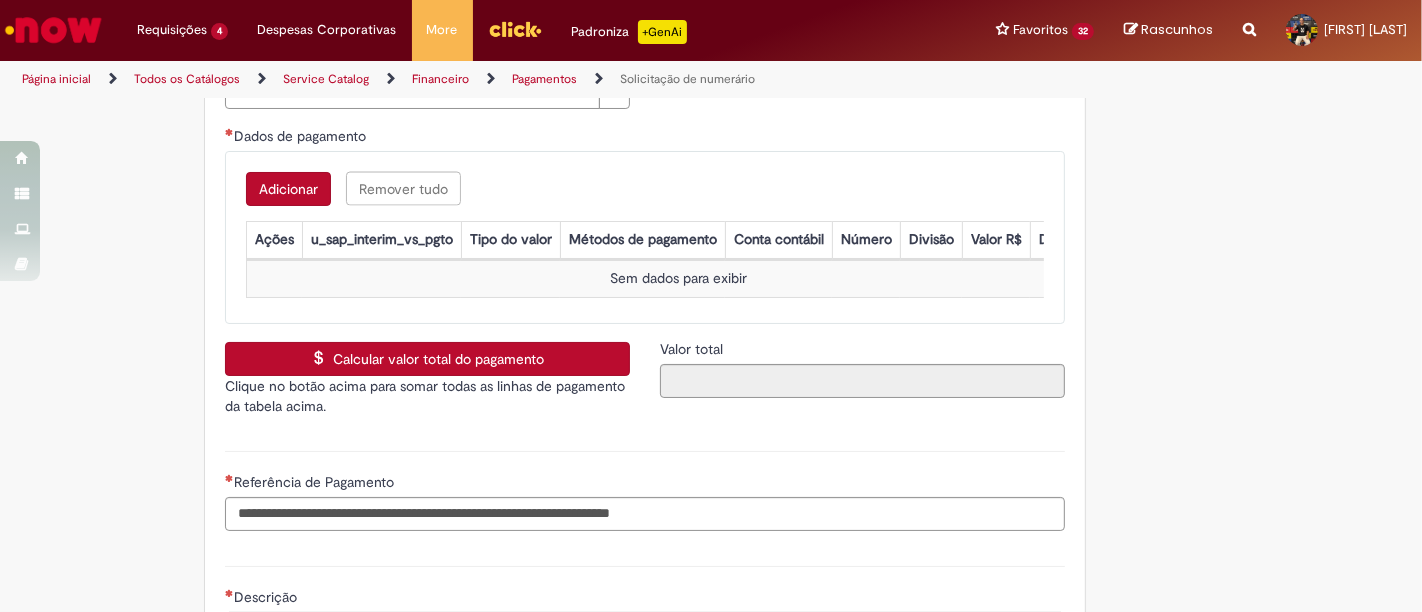 scroll, scrollTop: 2980, scrollLeft: 0, axis: vertical 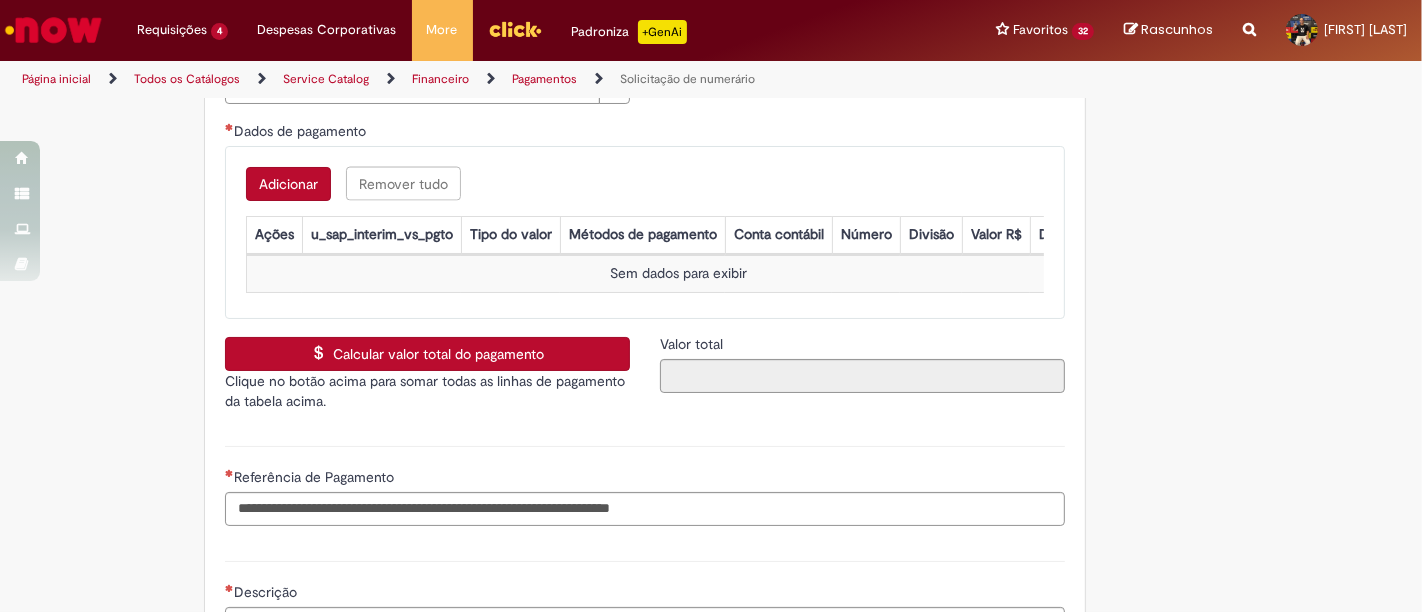 click on "Adicionar" at bounding box center [288, 184] 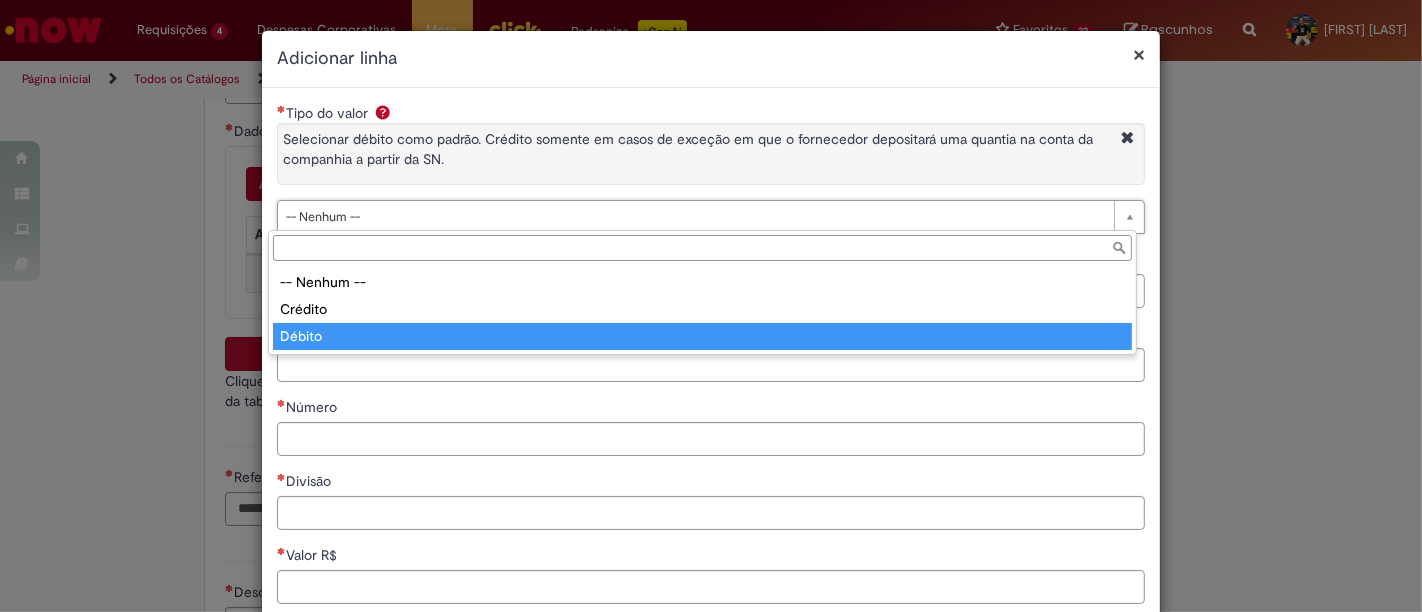 type on "******" 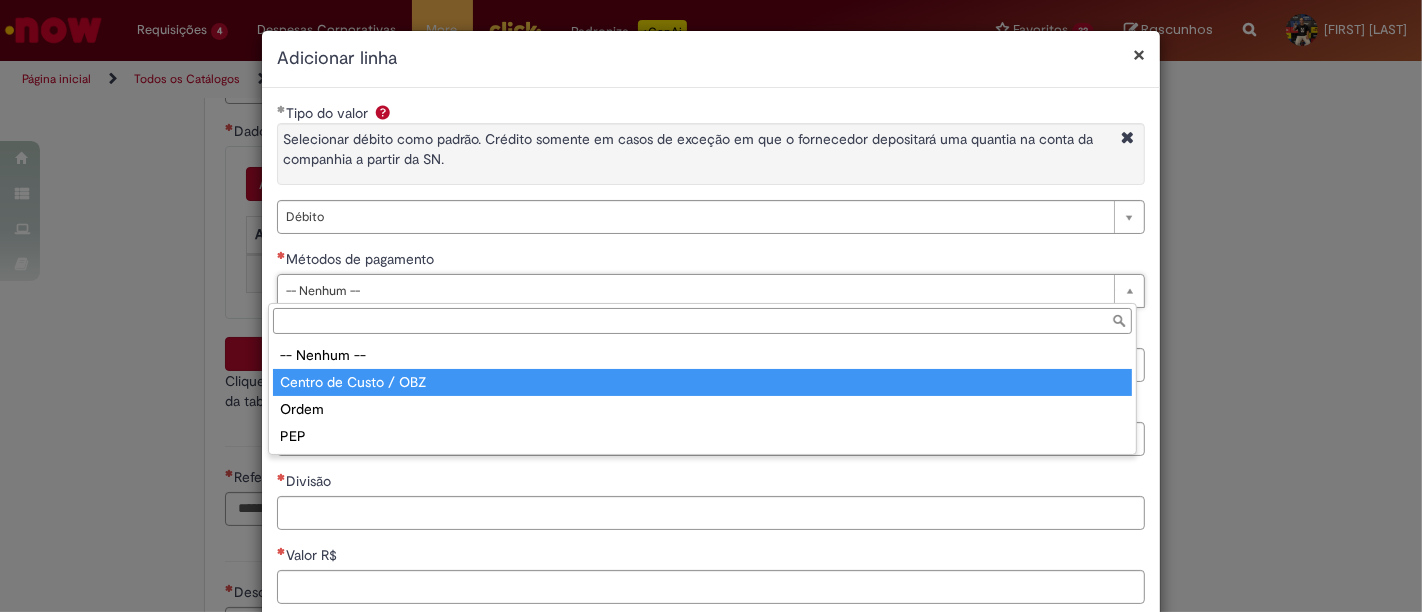 type on "**********" 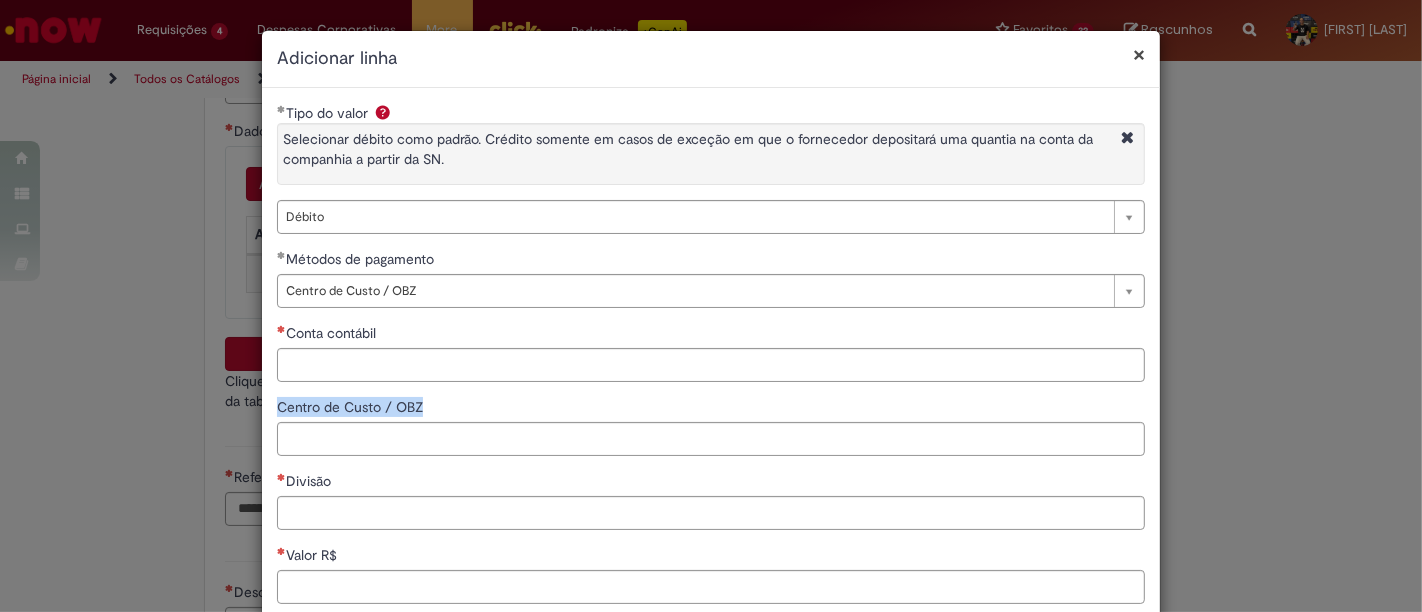 drag, startPoint x: 452, startPoint y: 384, endPoint x: 402, endPoint y: 365, distance: 53.488316 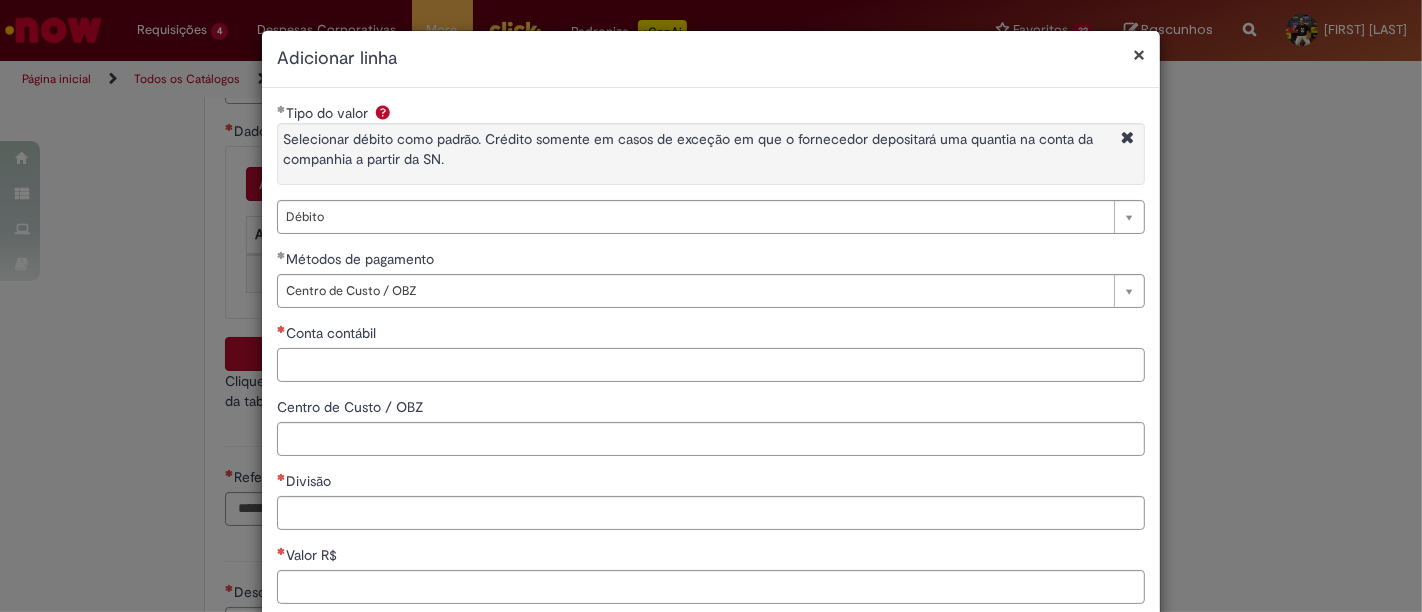 click on "Conta contábil" at bounding box center [711, 365] 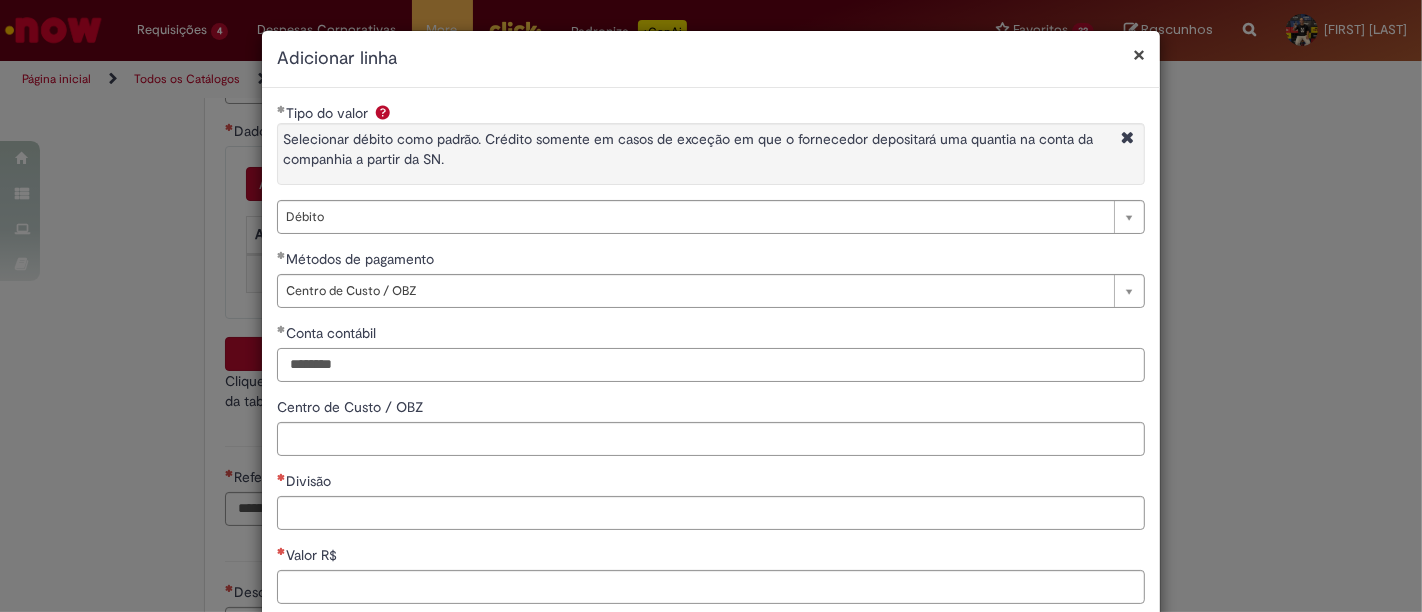 type on "********" 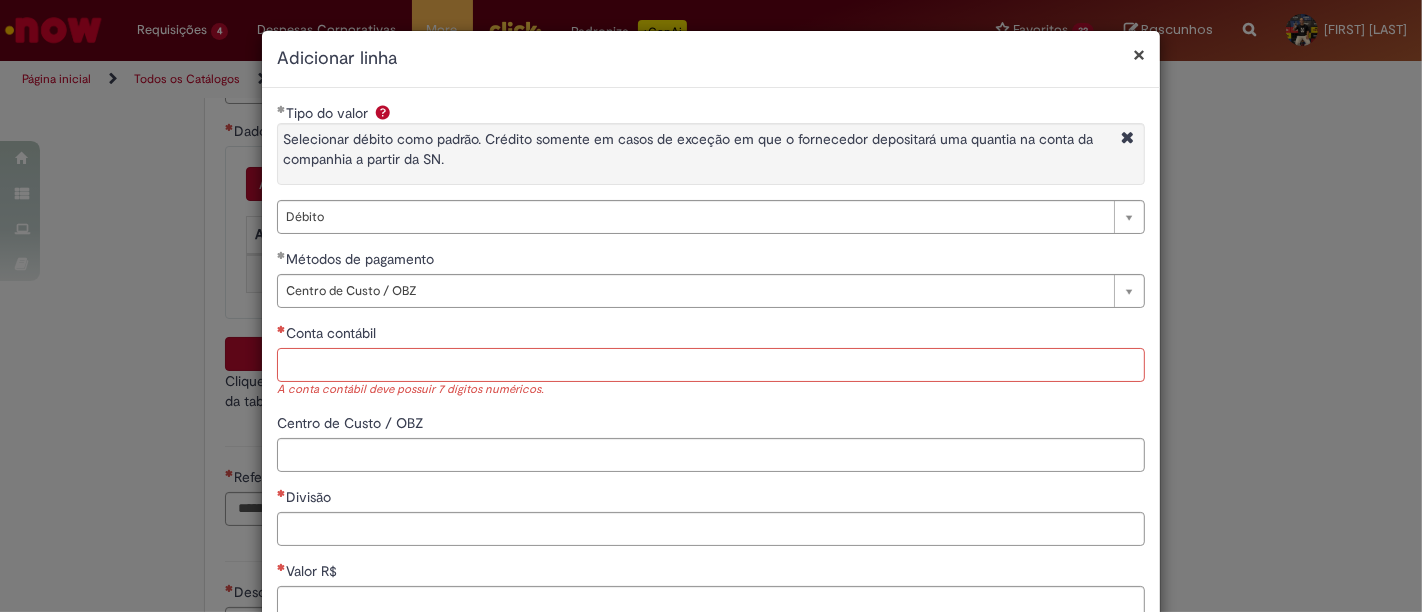 click on "Conta contábil" at bounding box center [711, 365] 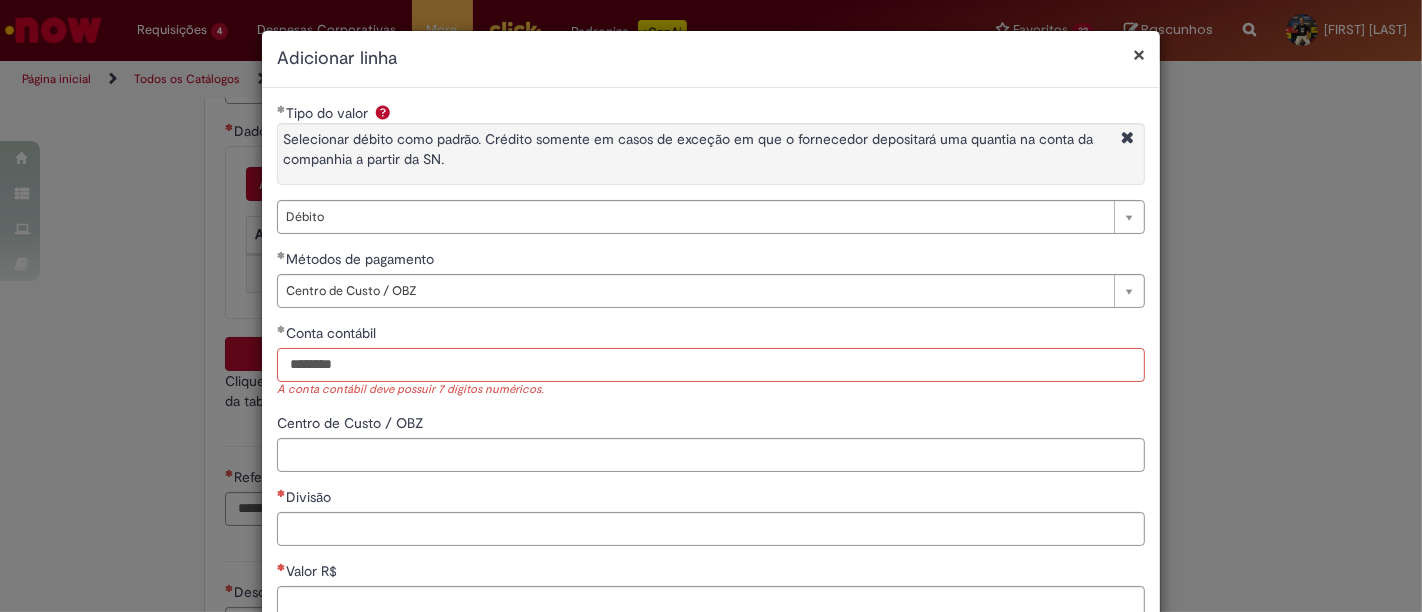 type on "********" 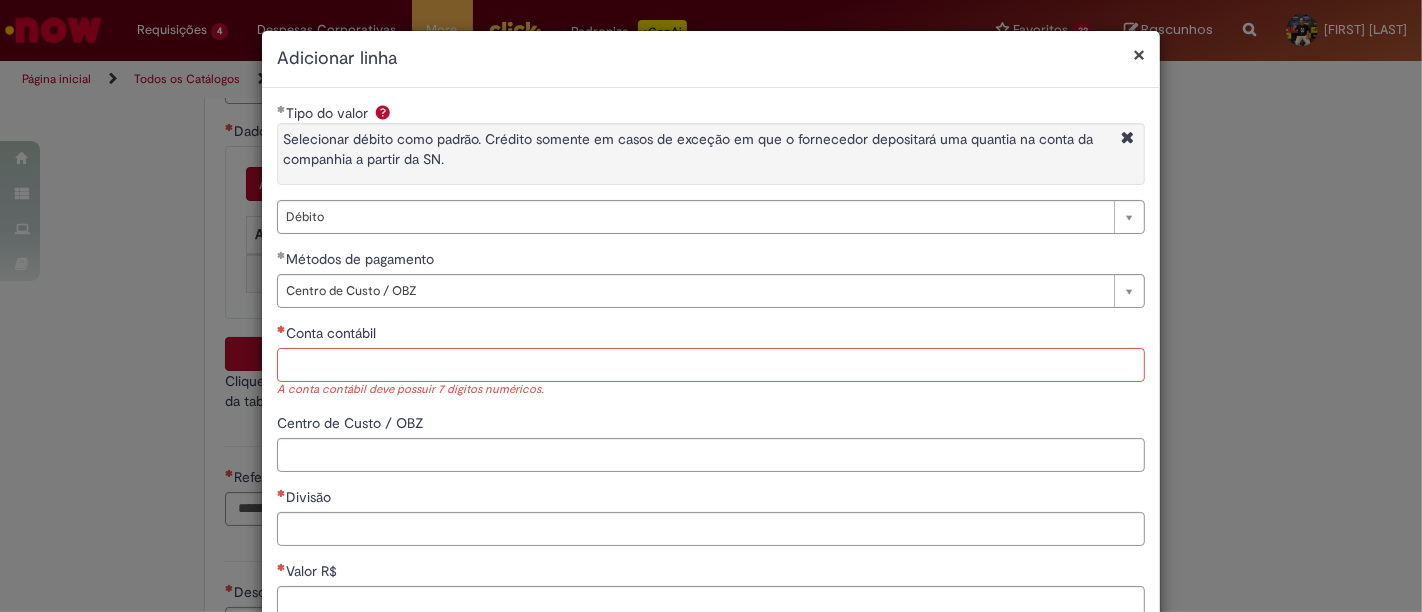 paste on "********" 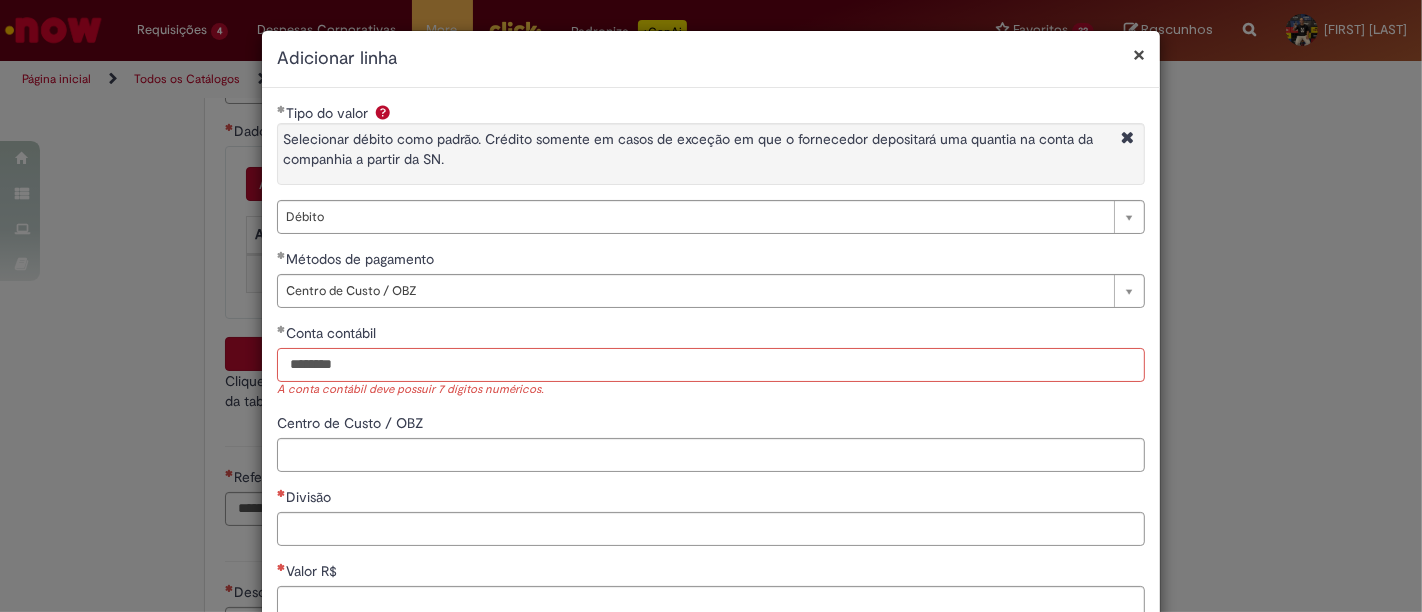 type on "********" 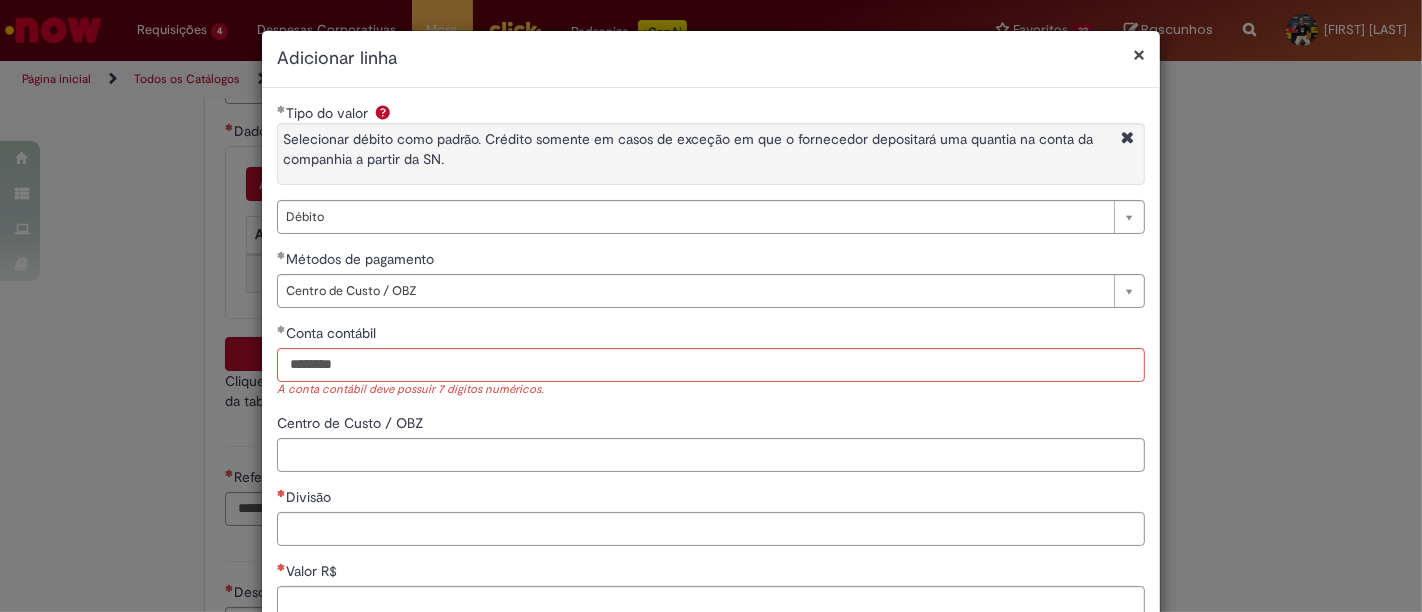 type 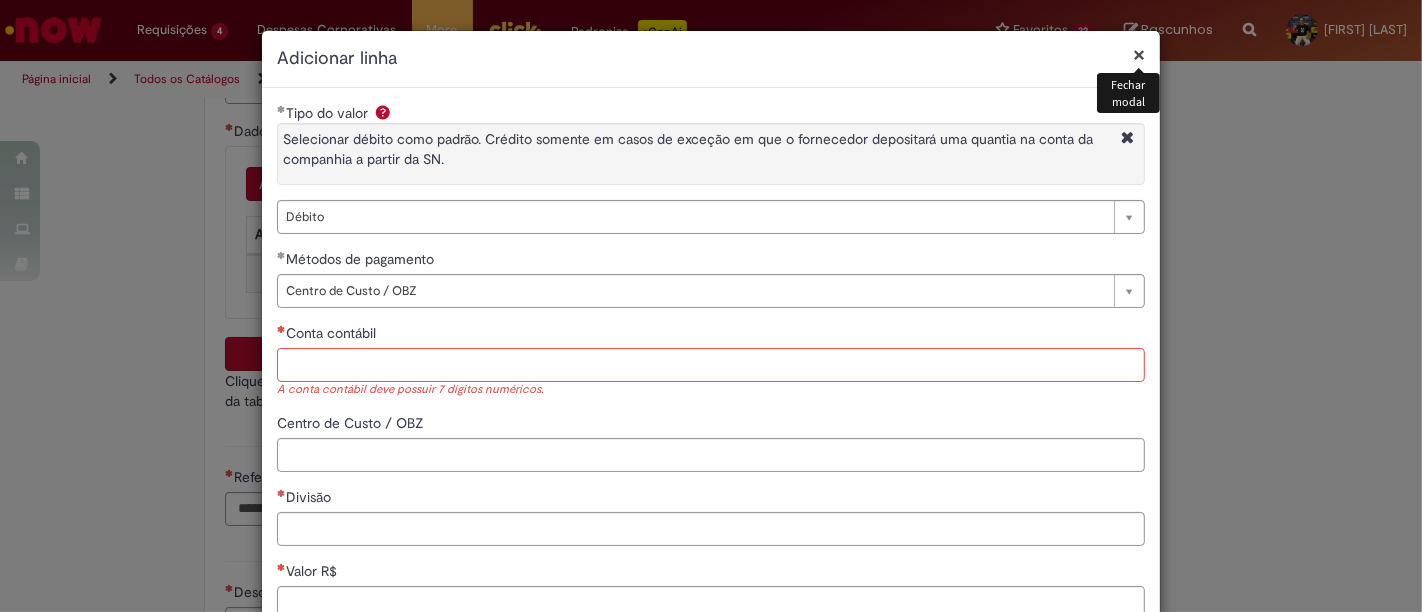 click on "×" at bounding box center (1139, 54) 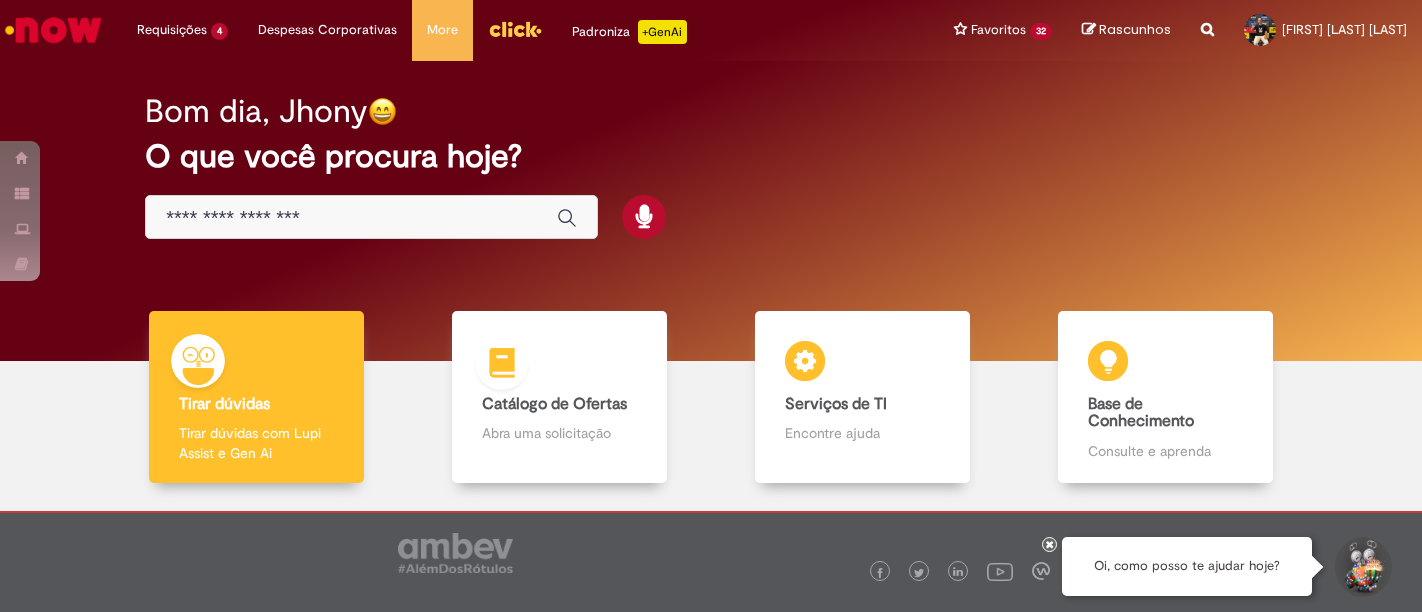 scroll, scrollTop: 0, scrollLeft: 0, axis: both 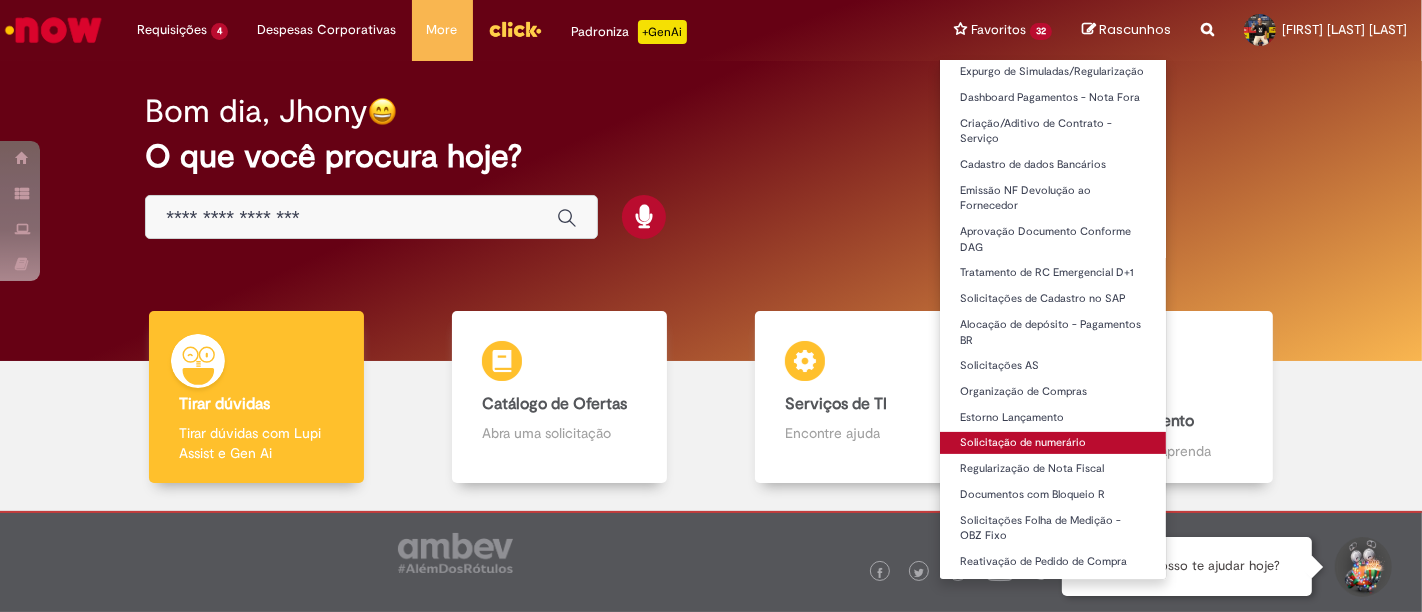 click on "Solicitação de numerário" at bounding box center [1053, 443] 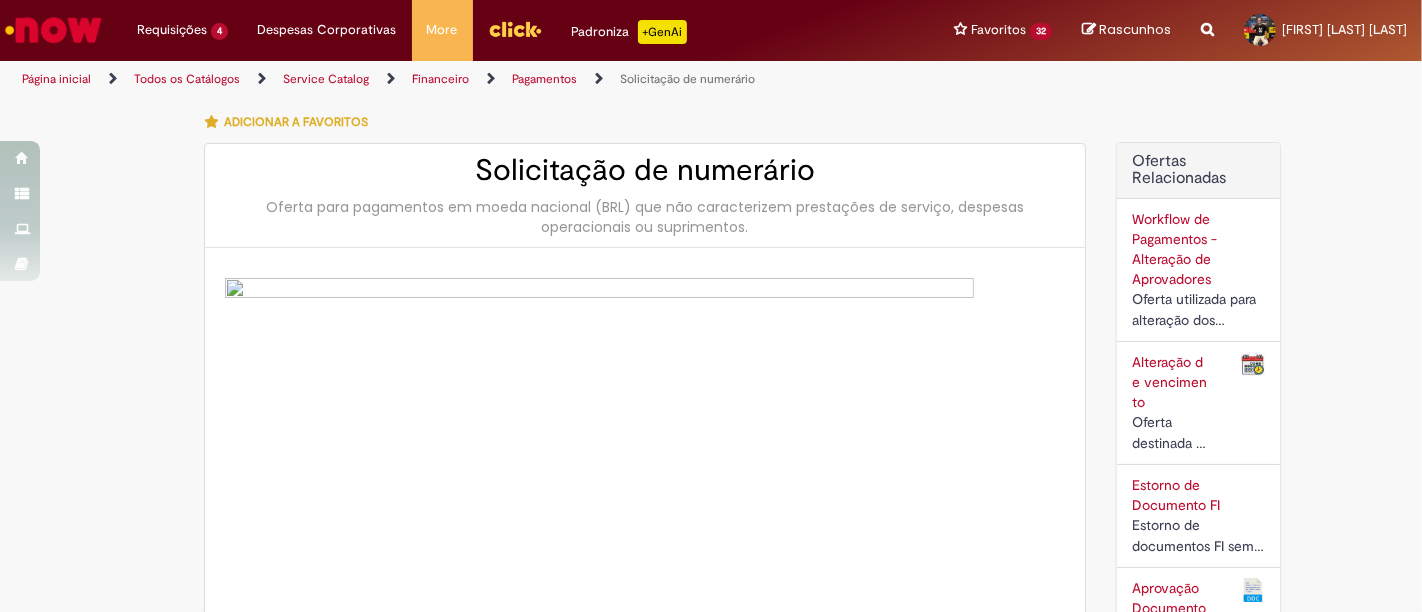 type on "********" 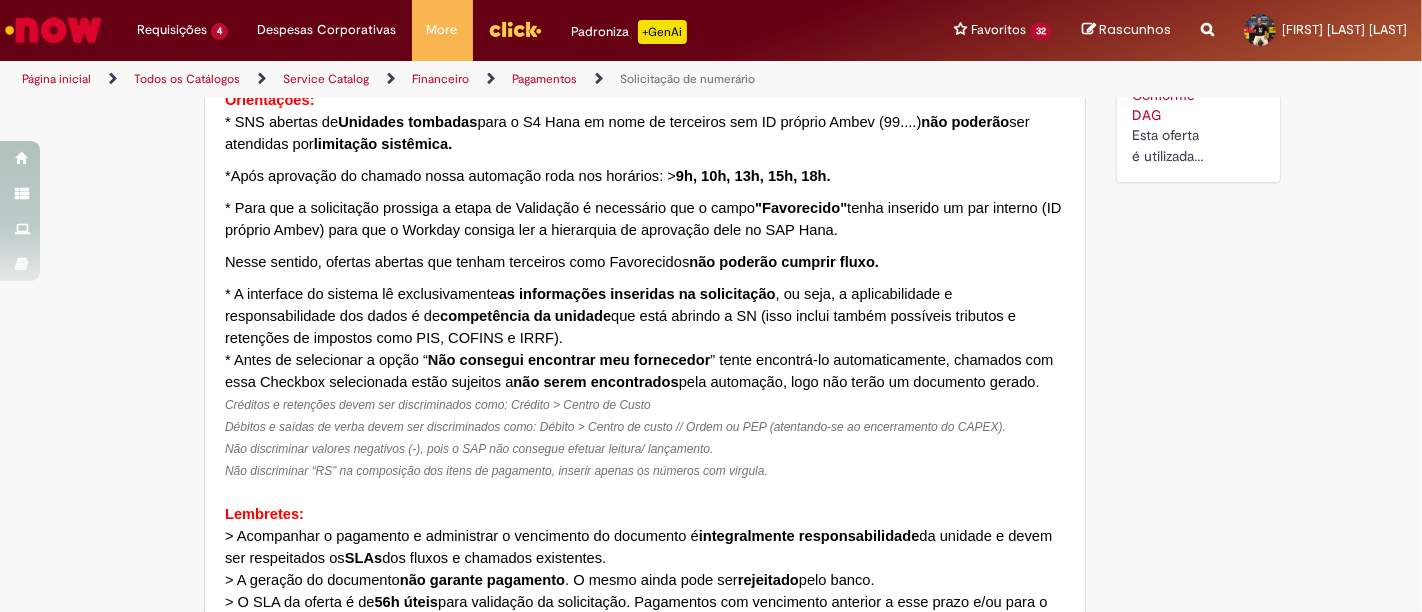 type on "**********" 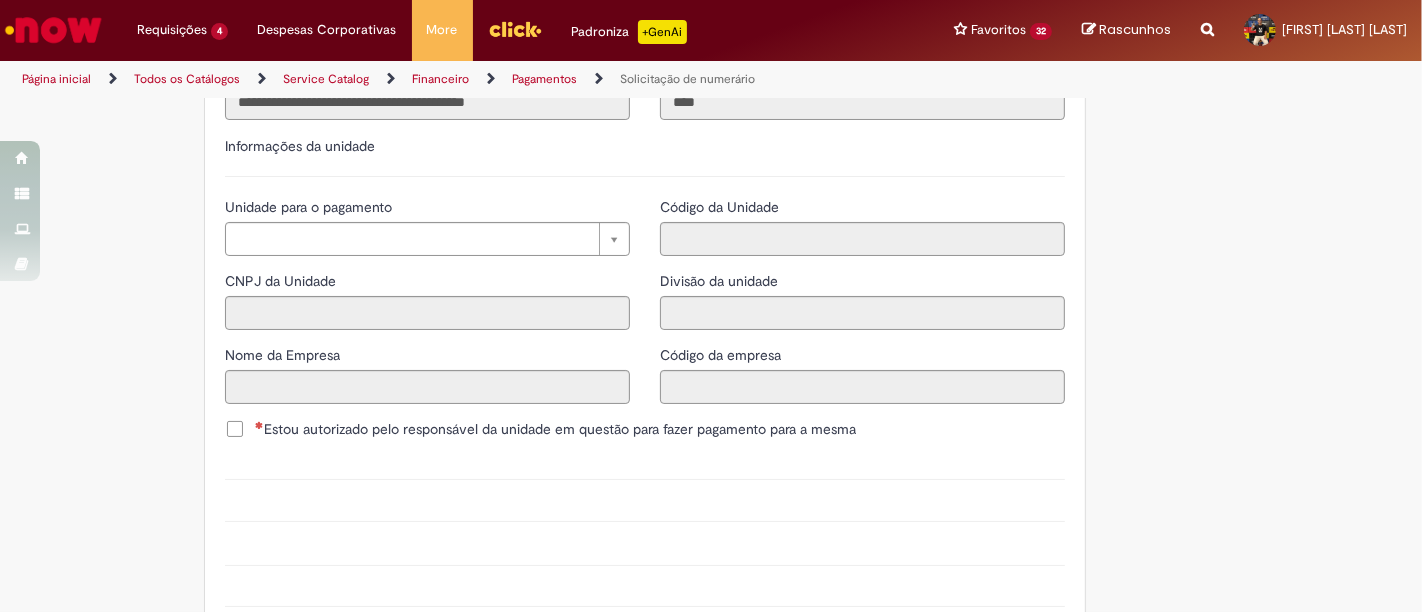 scroll, scrollTop: 2041, scrollLeft: 0, axis: vertical 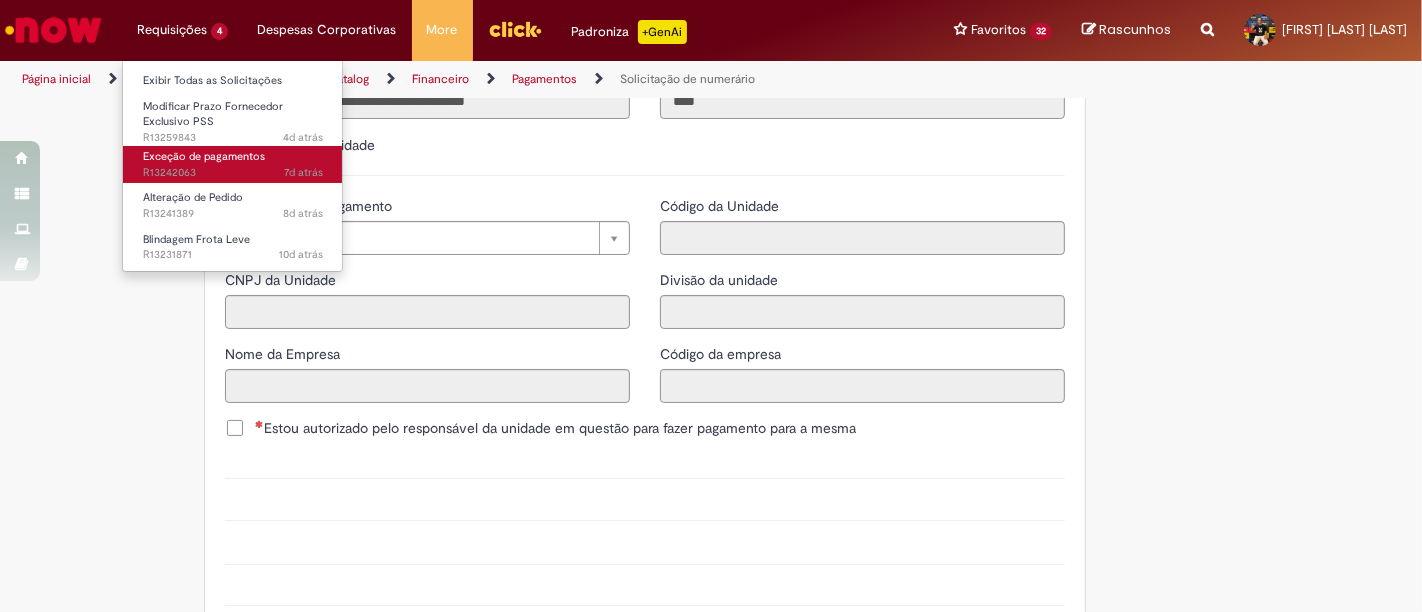 click on "Exceção de pagamentos" at bounding box center [204, 156] 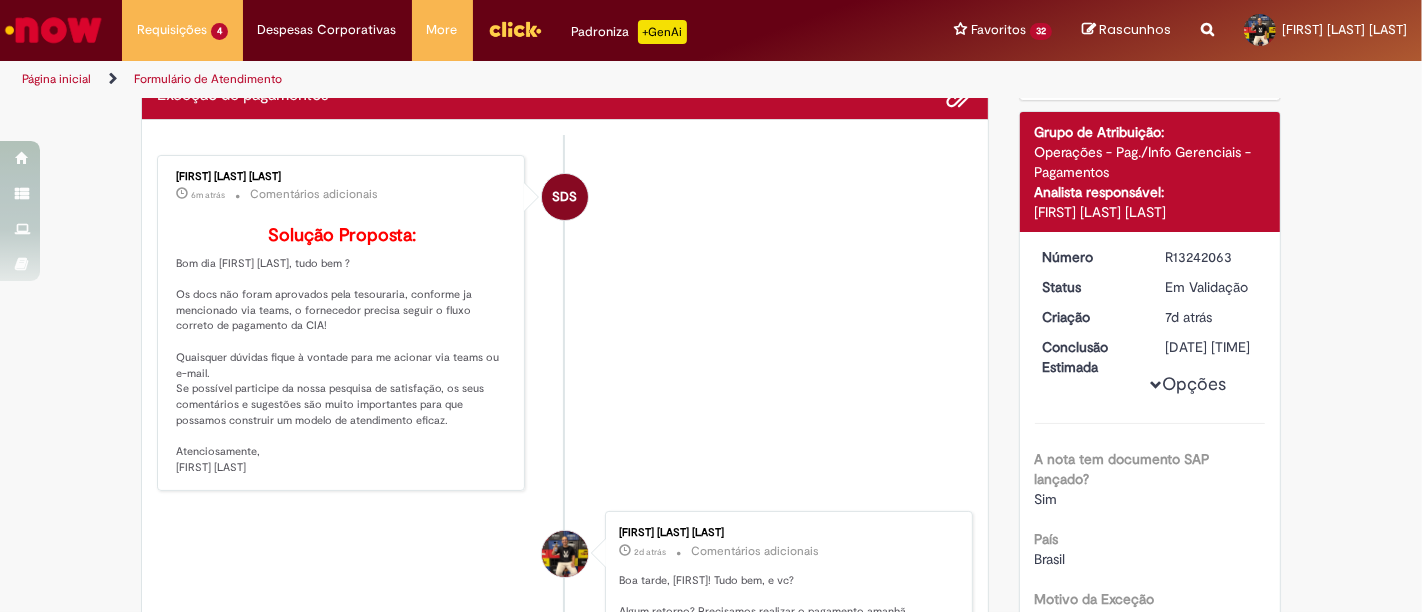 scroll, scrollTop: 0, scrollLeft: 0, axis: both 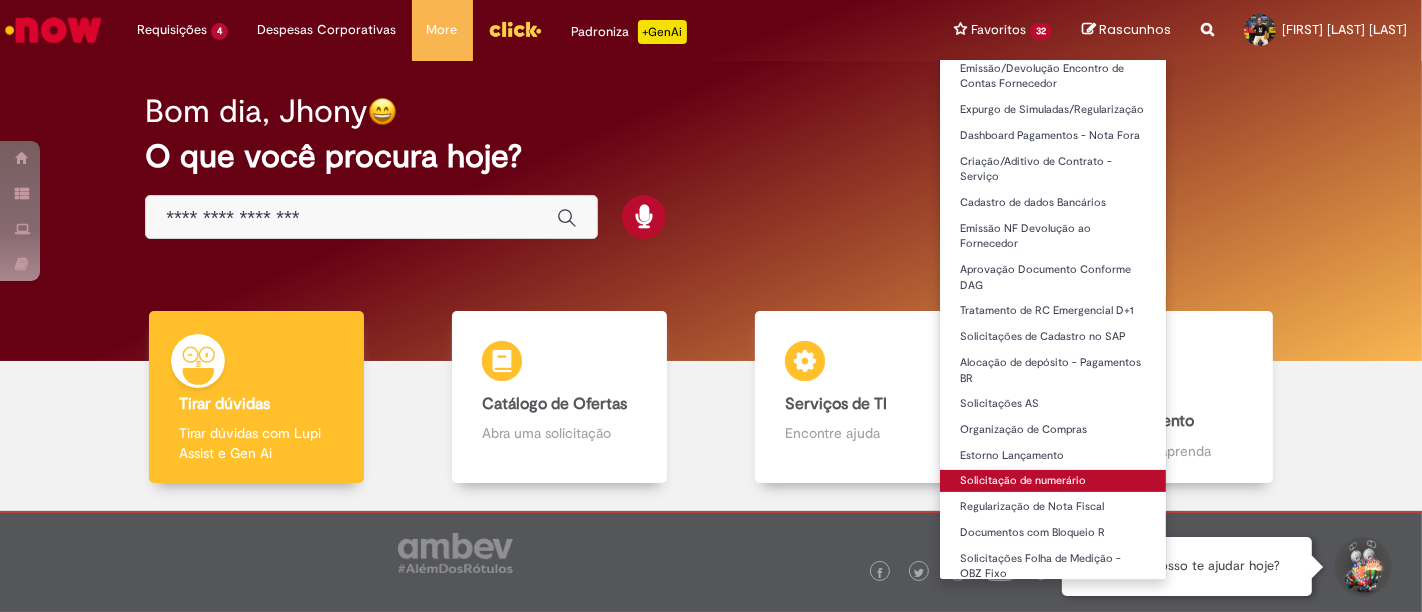click on "Solicitação de numerário" at bounding box center [1053, 481] 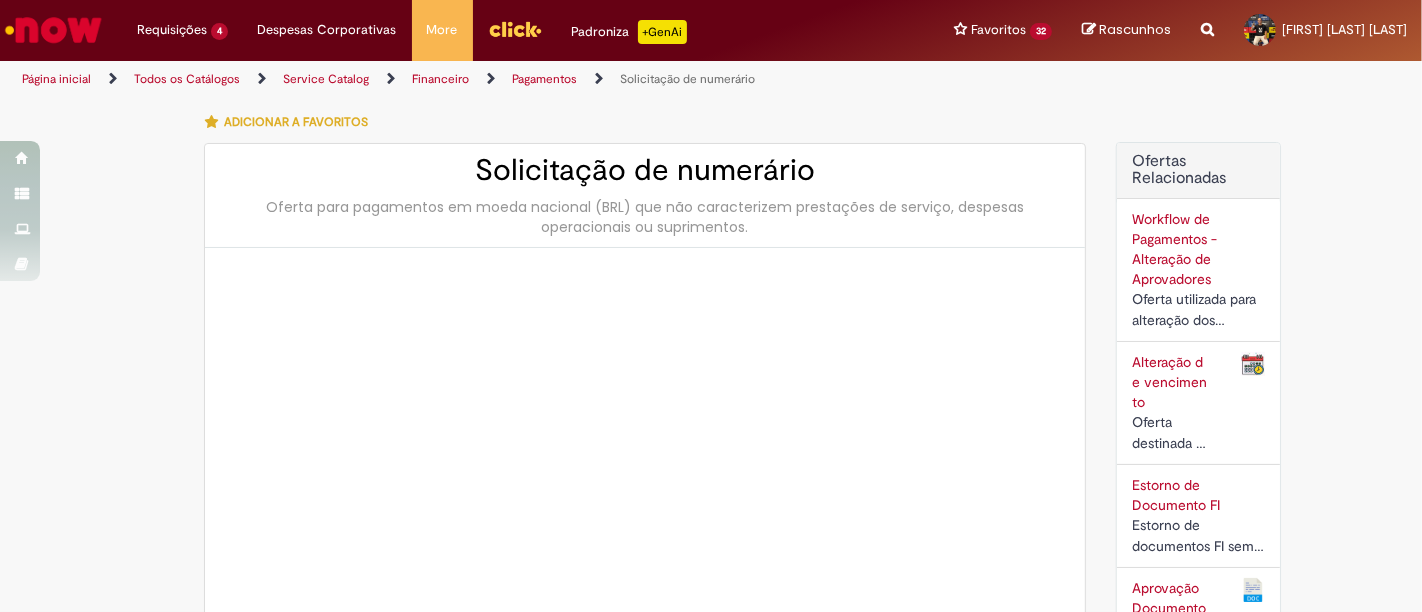 type on "********" 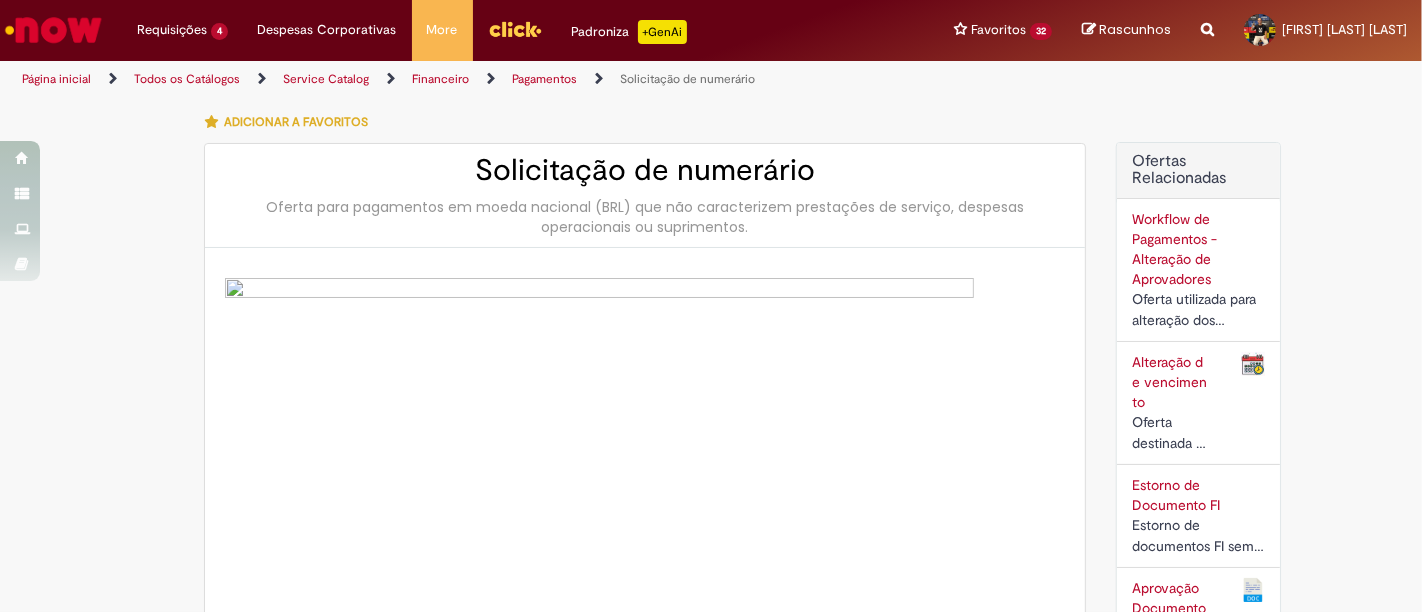 type on "**********" 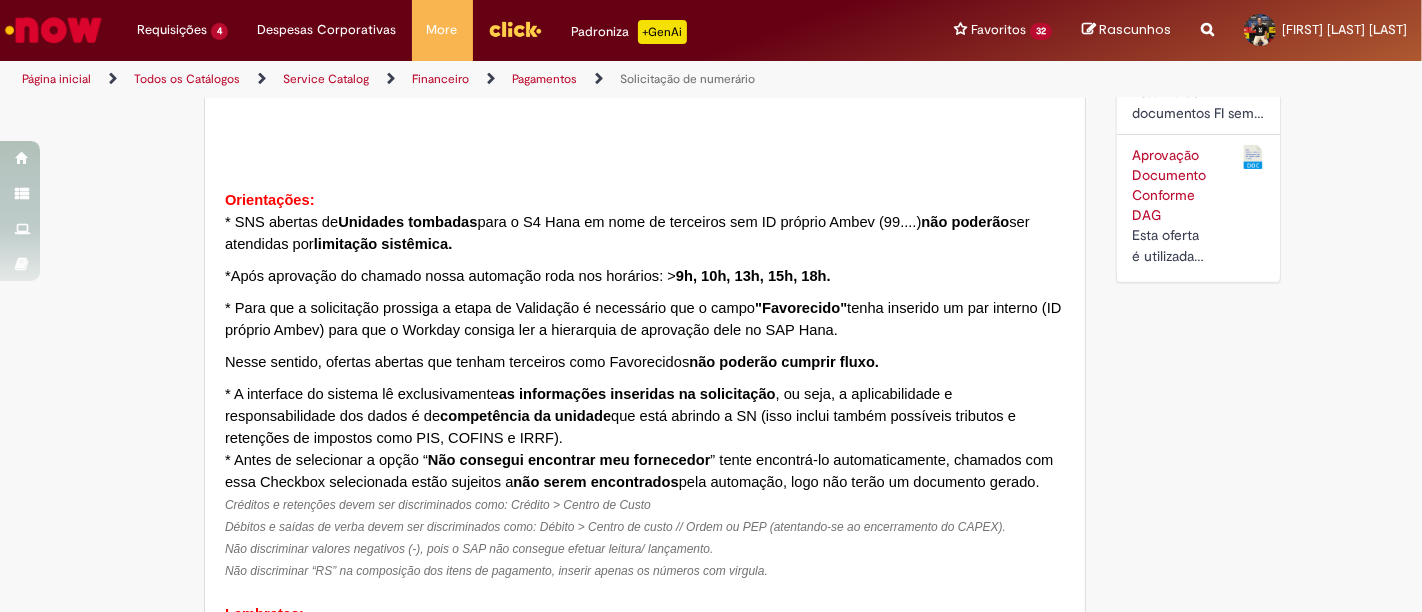type on "**********" 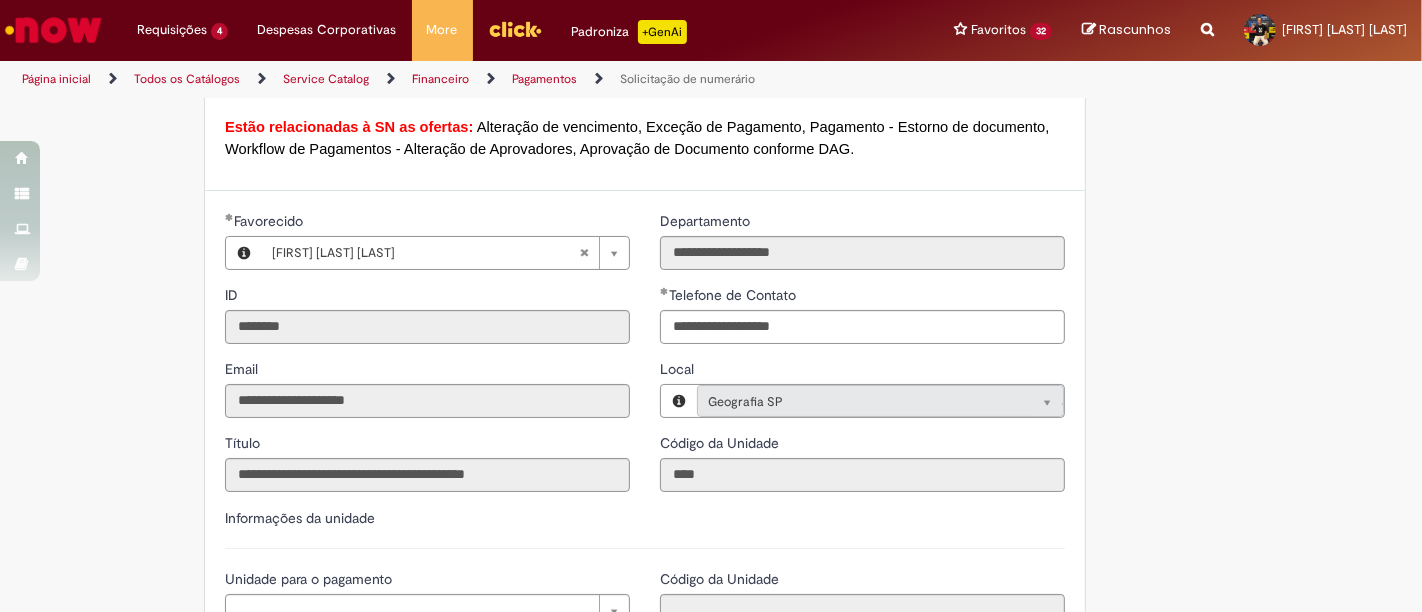 scroll, scrollTop: 1668, scrollLeft: 0, axis: vertical 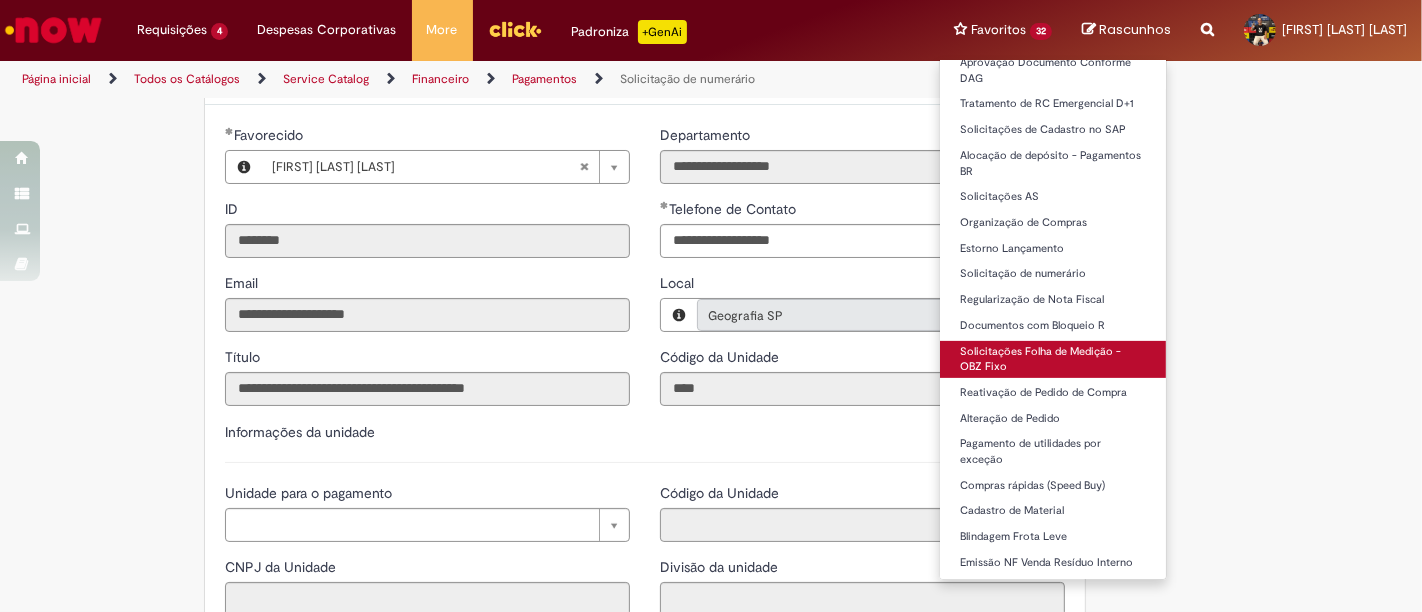 click on "Solicitações Folha de Medição - OBZ Fixo" at bounding box center (1053, 359) 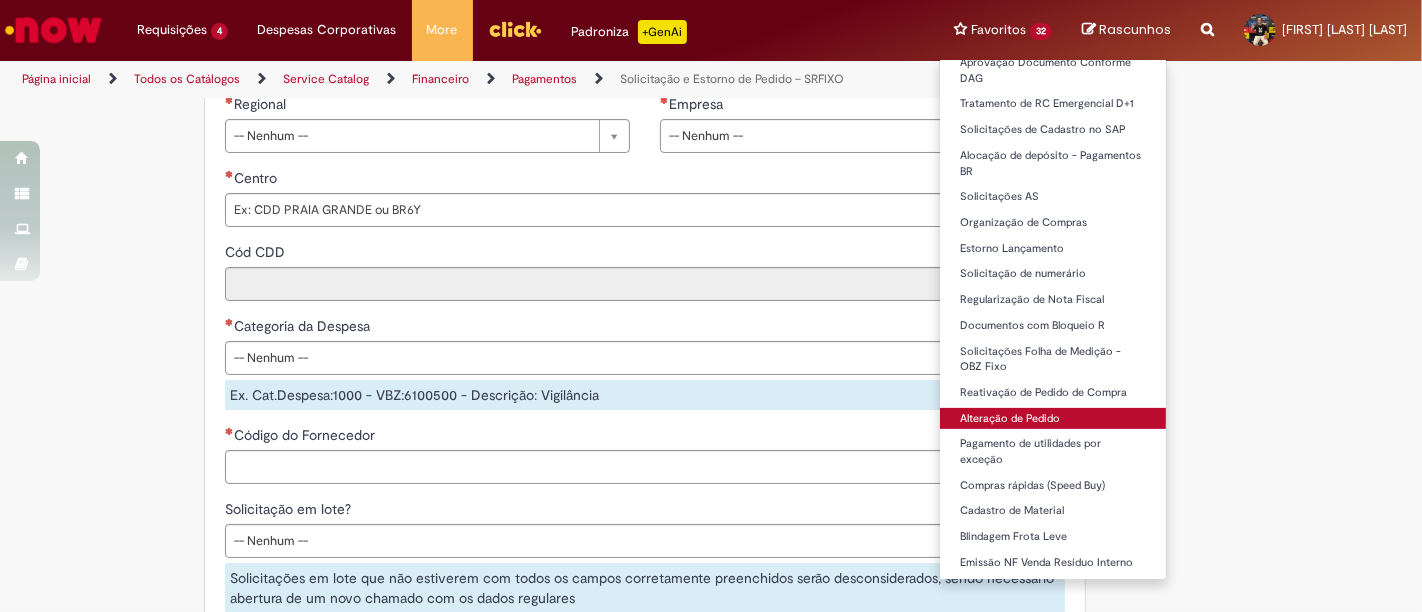 type on "********" 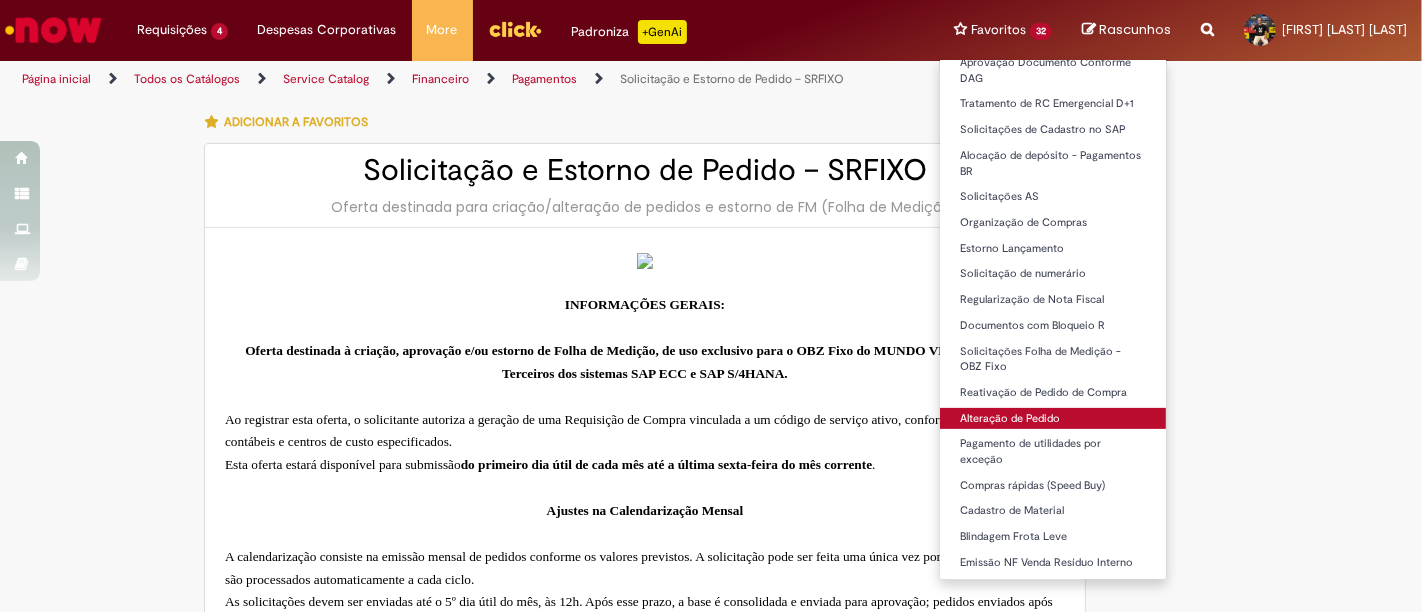 type on "**********" 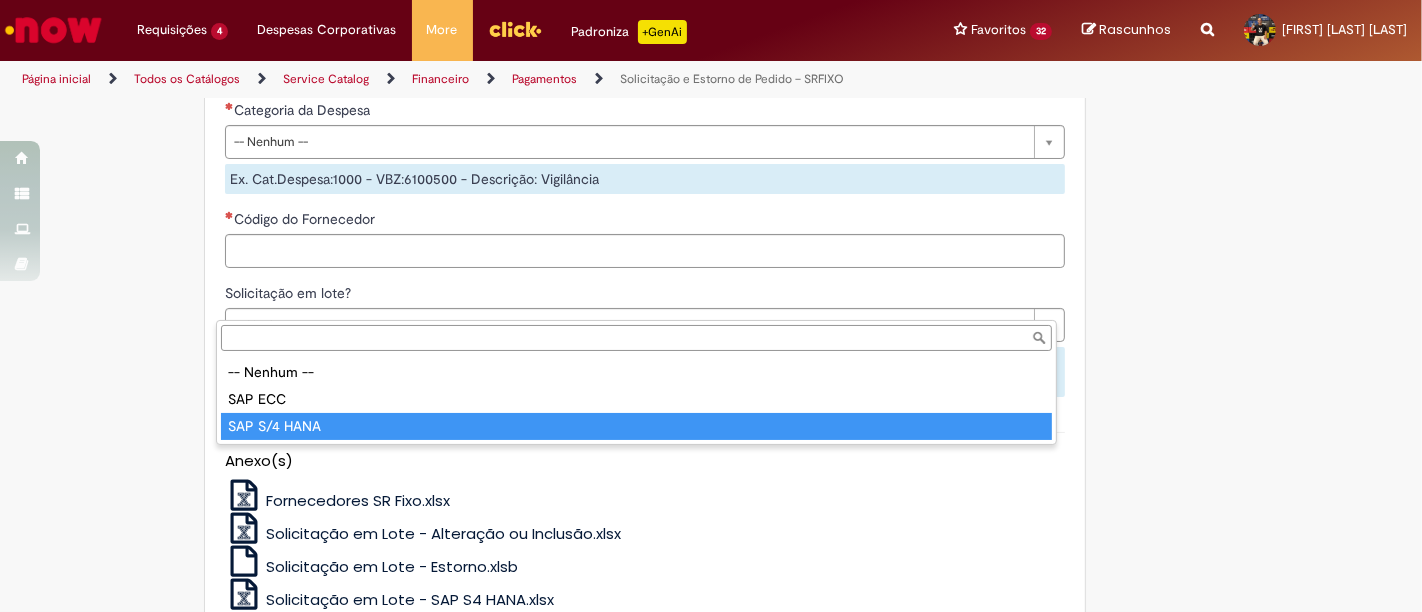 type on "**********" 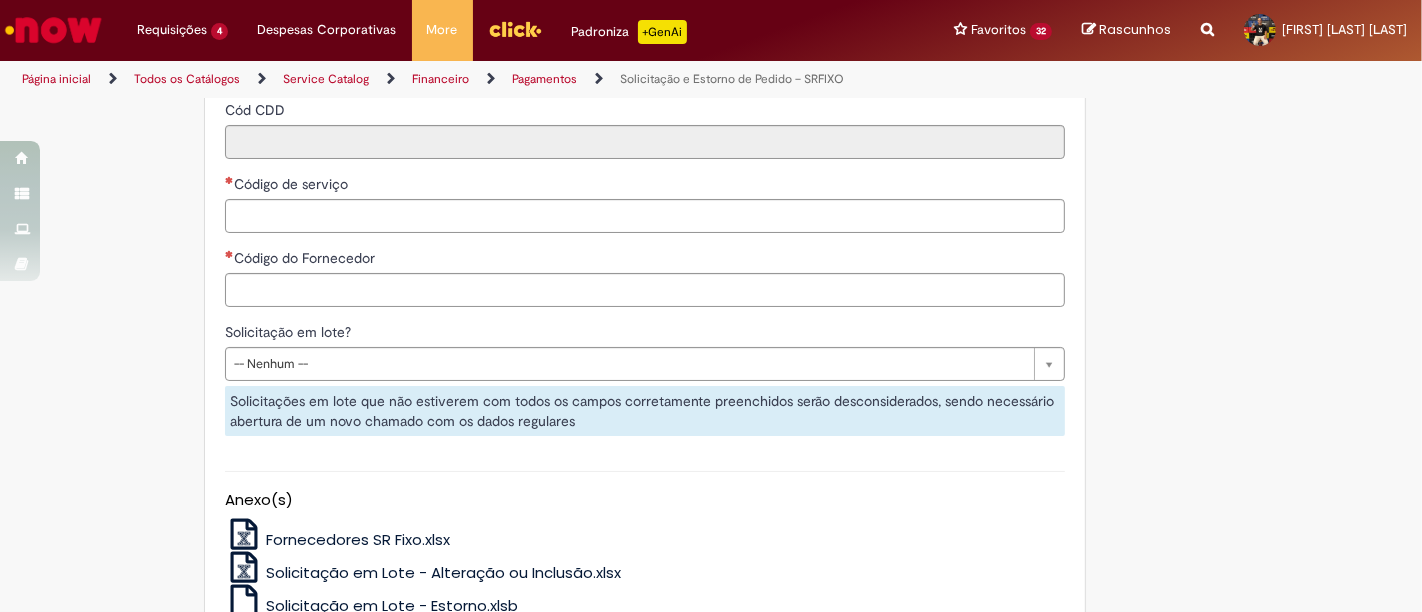 click on "Informações de Formulário" at bounding box center (645, -311) 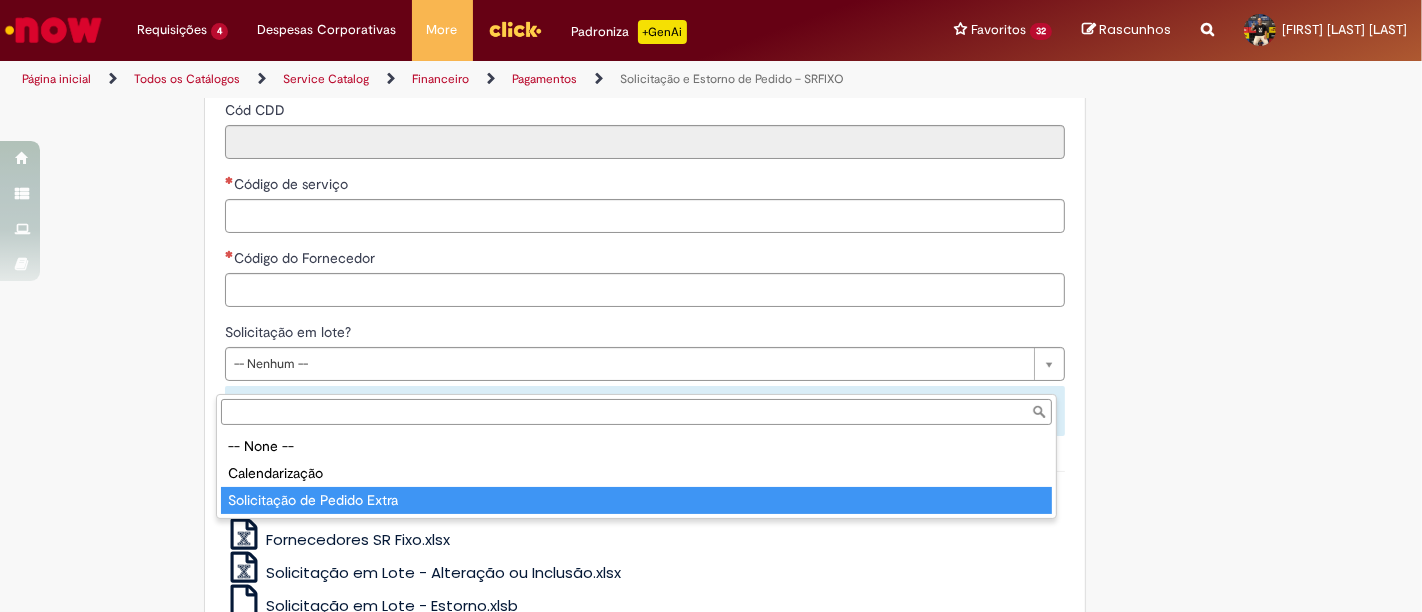 type on "**********" 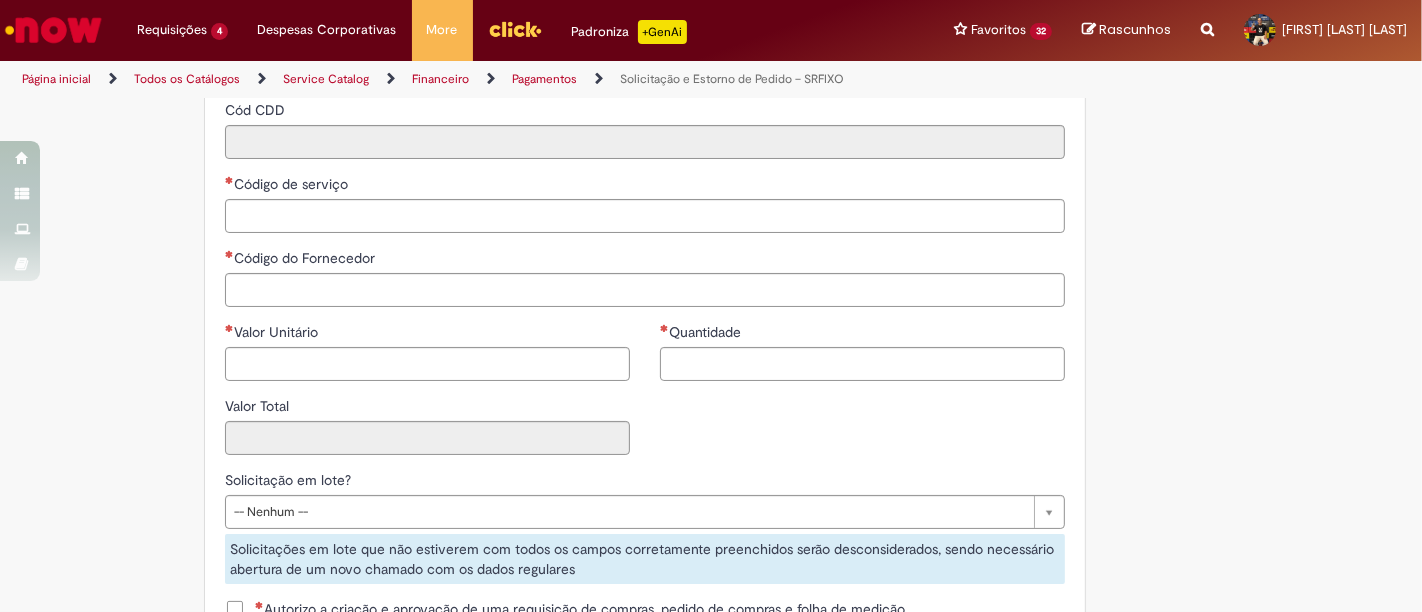 scroll, scrollTop: 16, scrollLeft: 0, axis: vertical 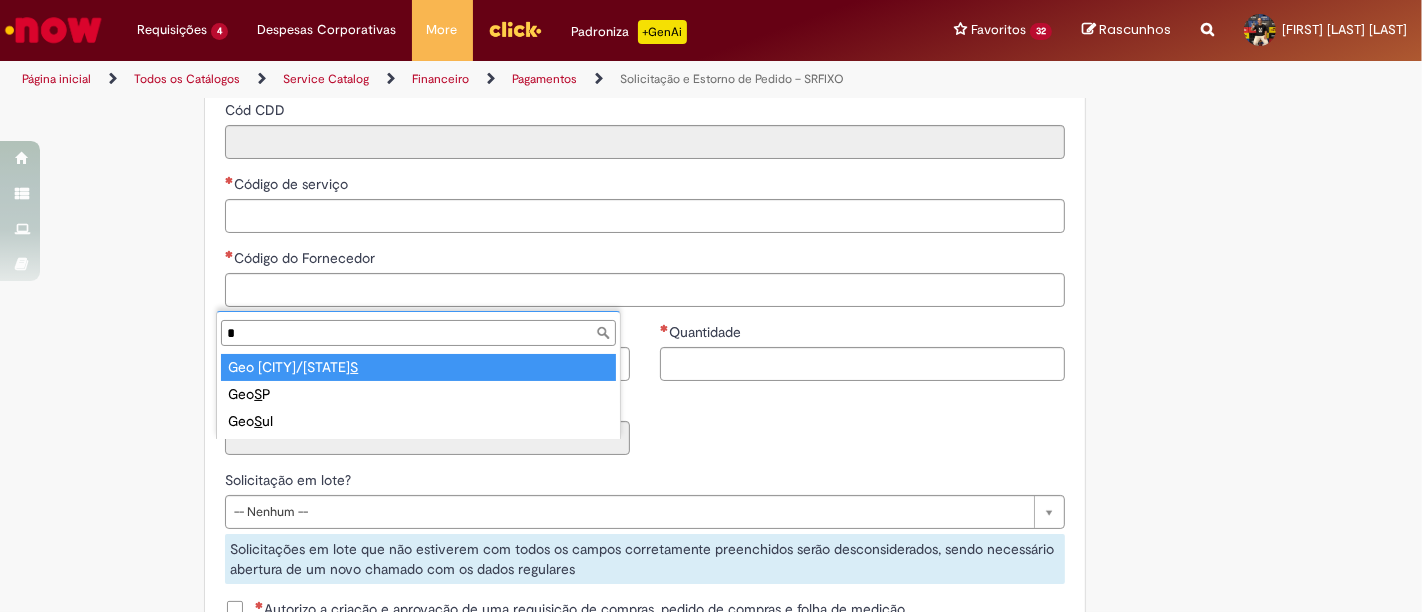 type on "**" 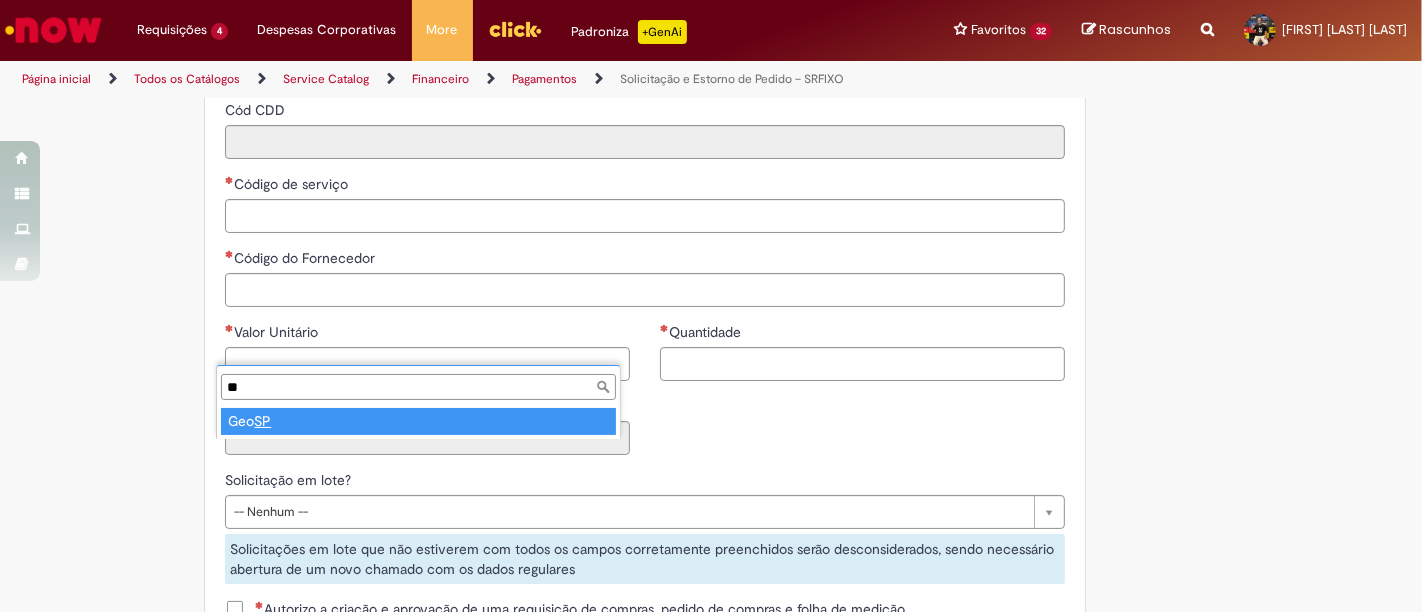 type on "******" 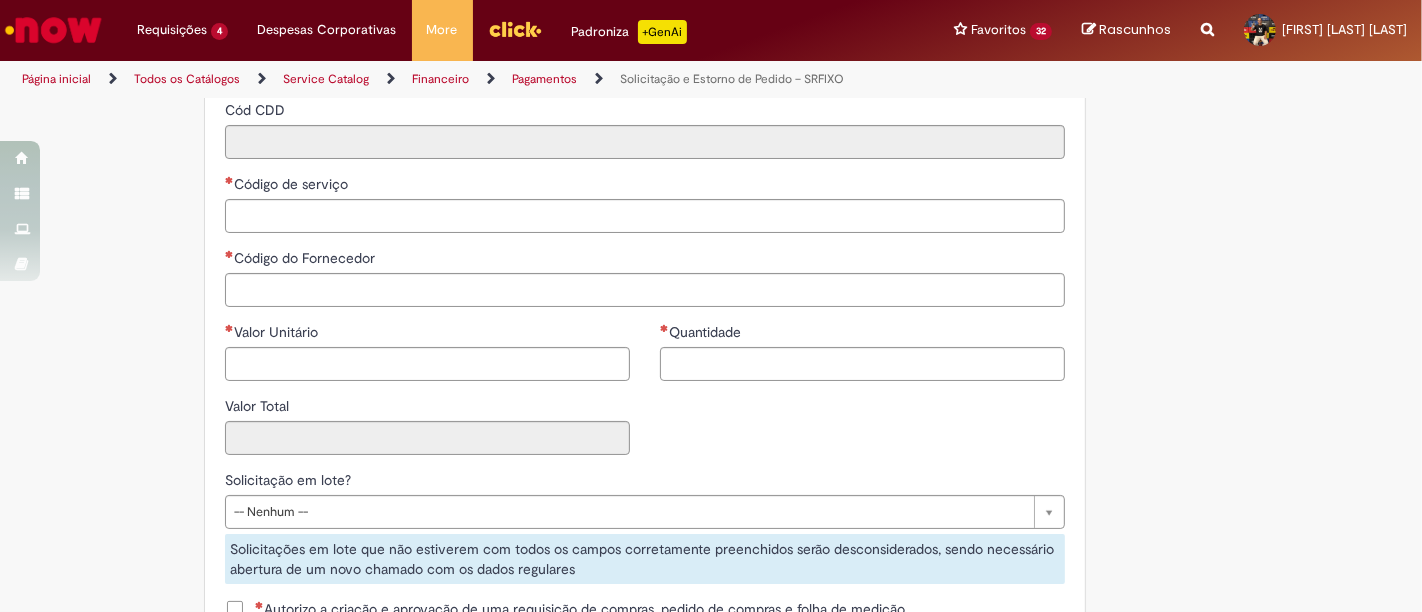scroll, scrollTop: 0, scrollLeft: 46, axis: horizontal 